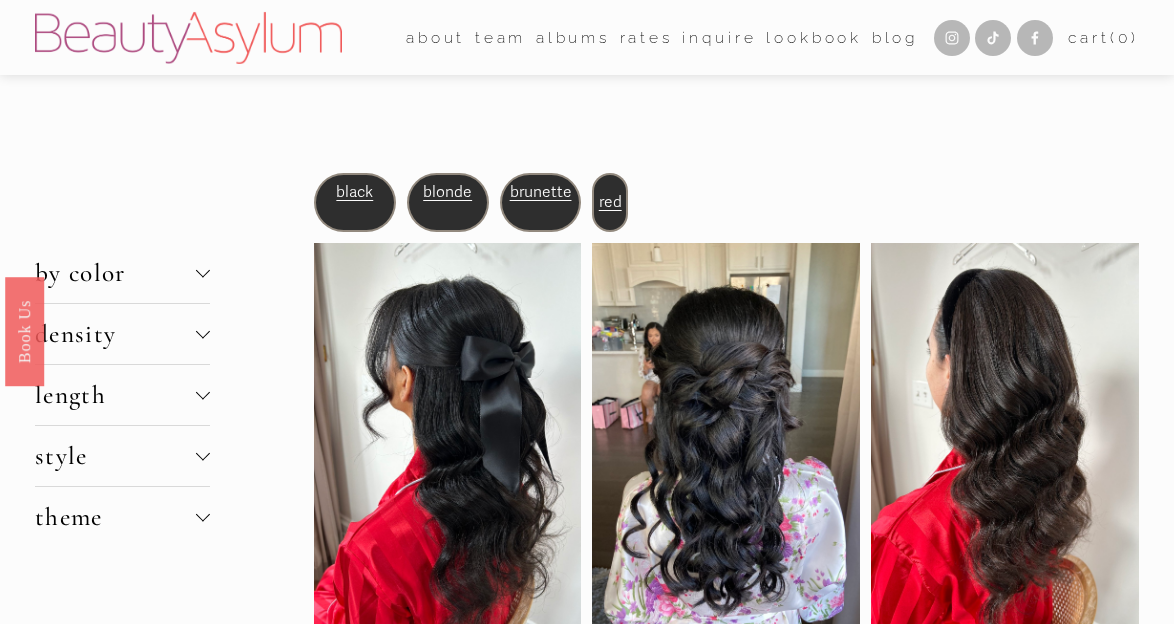 scroll, scrollTop: 0, scrollLeft: 0, axis: both 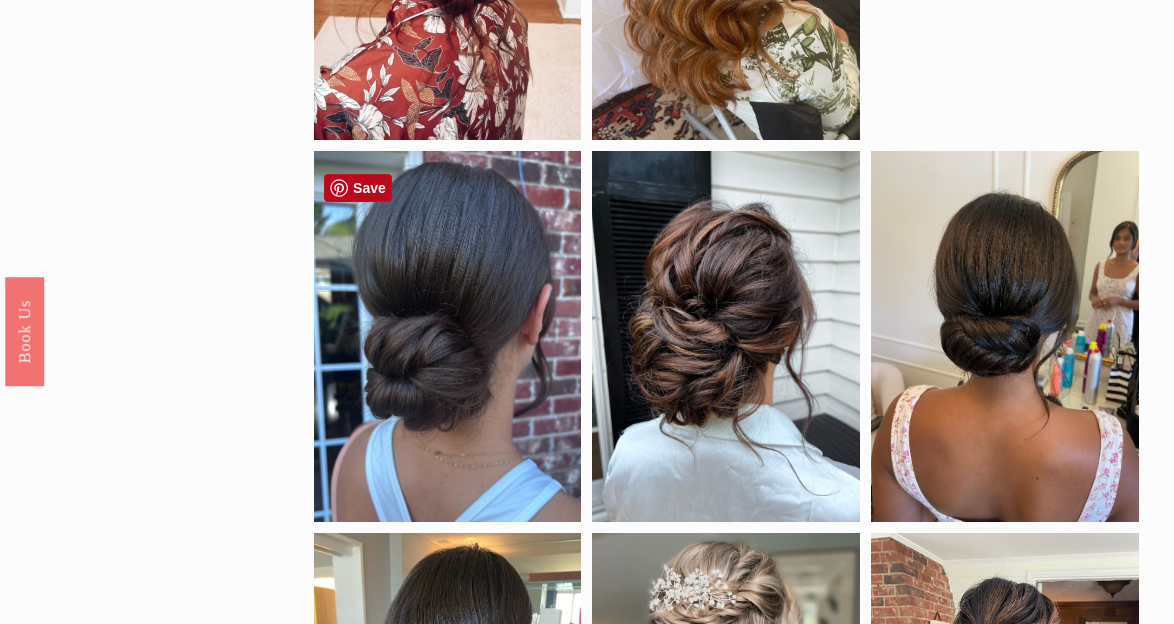 click at bounding box center (448, 336) 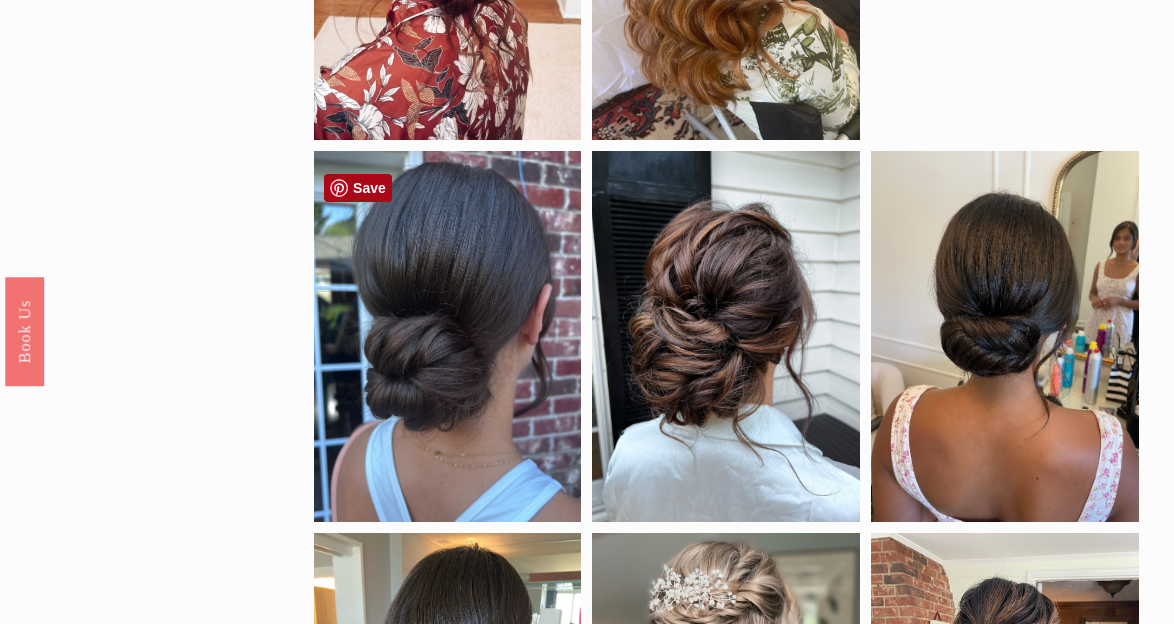 click on "Save" at bounding box center [358, 188] 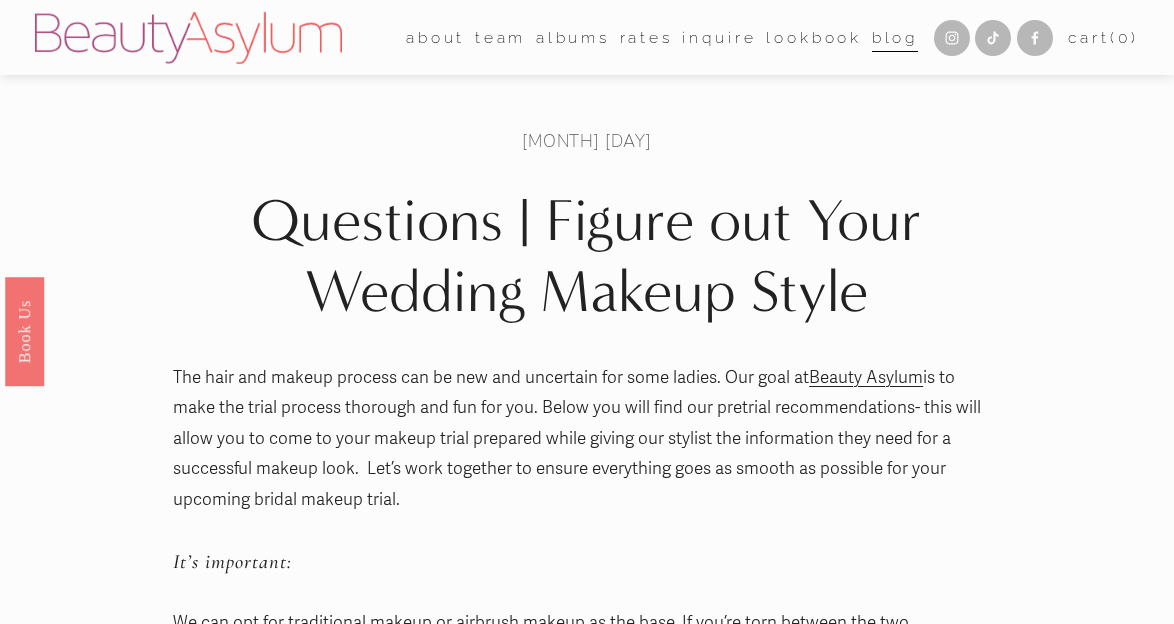 scroll, scrollTop: 0, scrollLeft: 0, axis: both 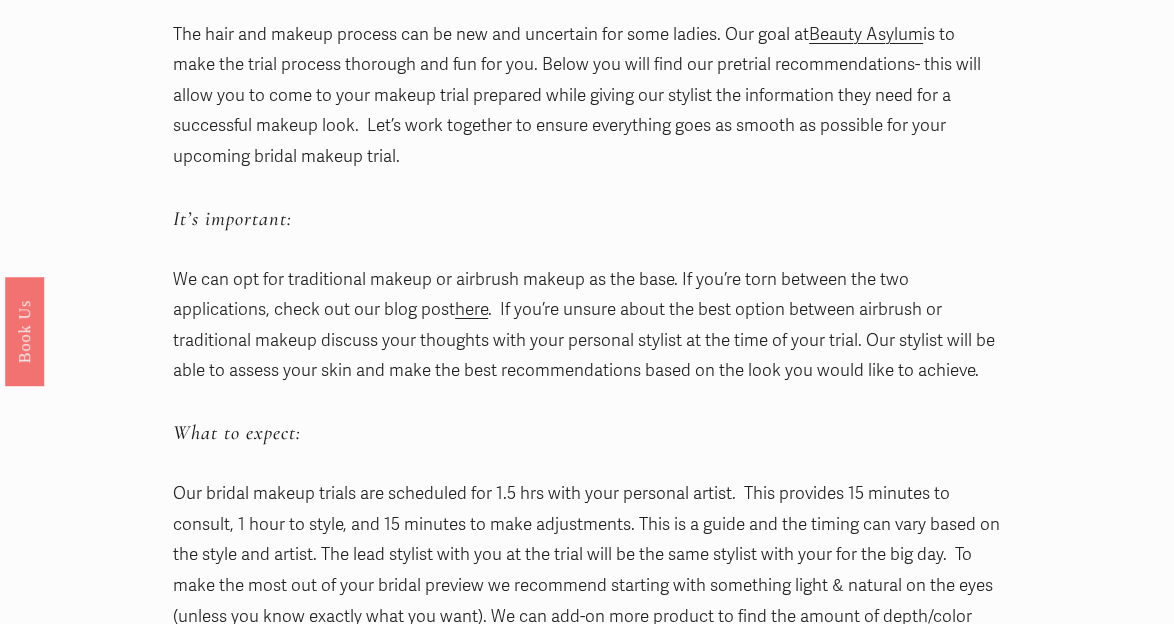 click on "here" at bounding box center [471, 309] 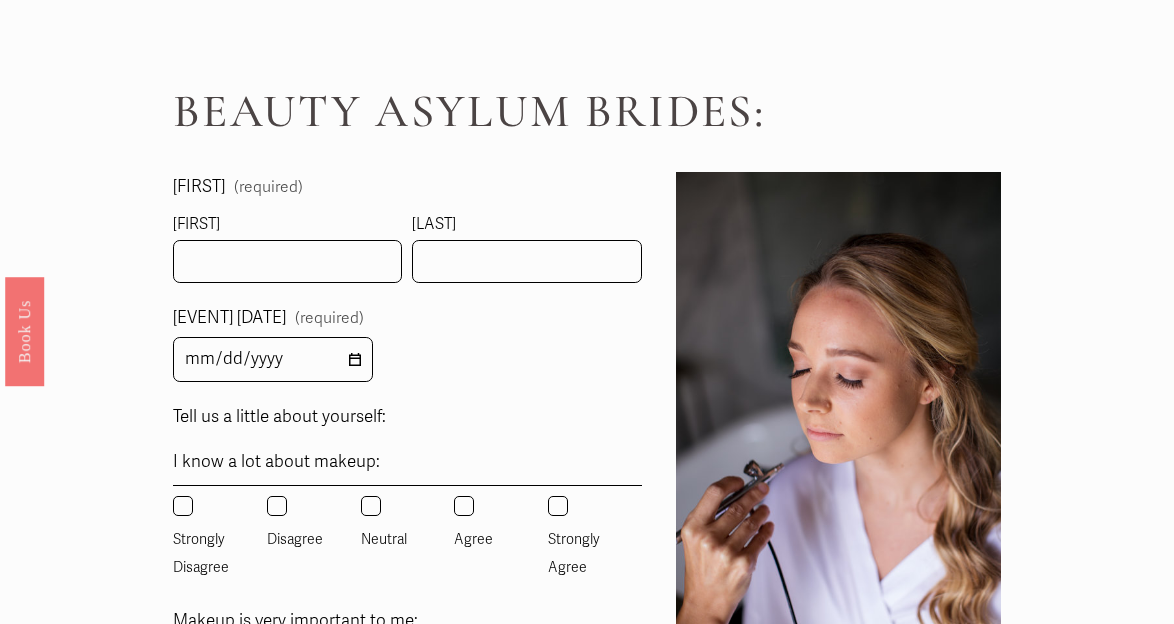 scroll, scrollTop: 1170, scrollLeft: 0, axis: vertical 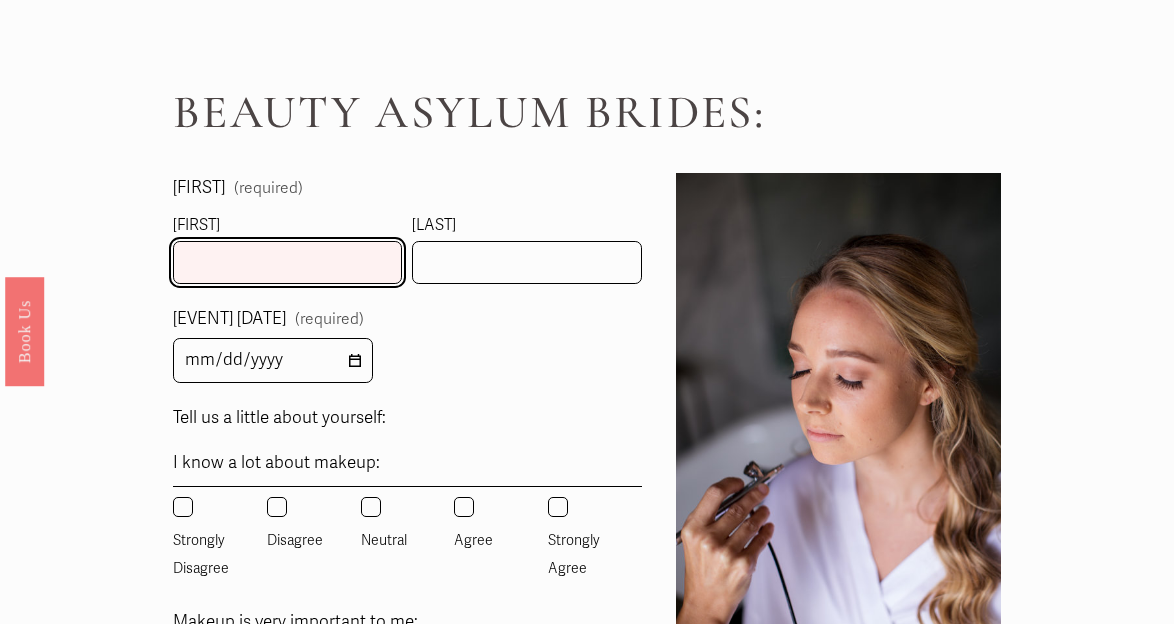 click on "First Name" at bounding box center [287, 262] 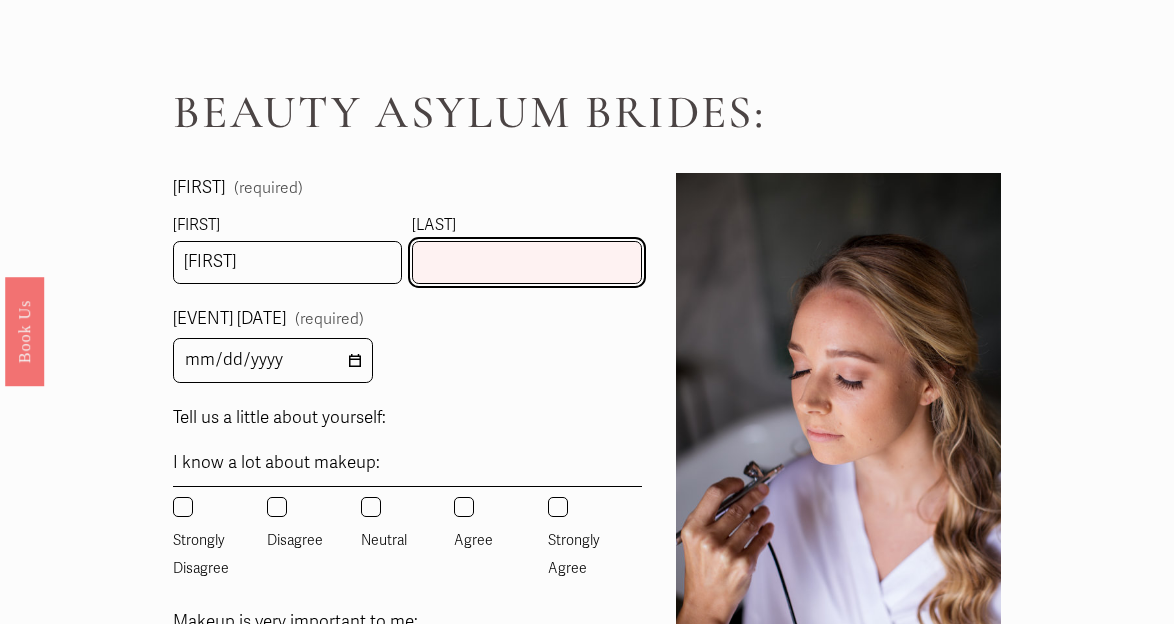 type on "Emery" 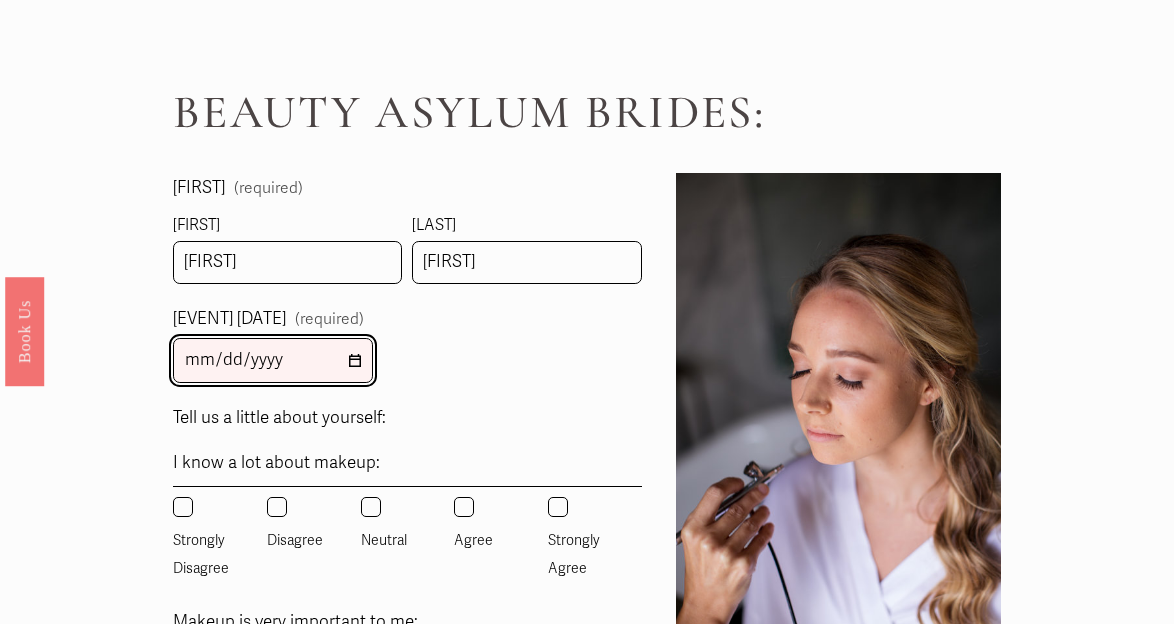 click on "Wedding Date (required)" at bounding box center [273, 360] 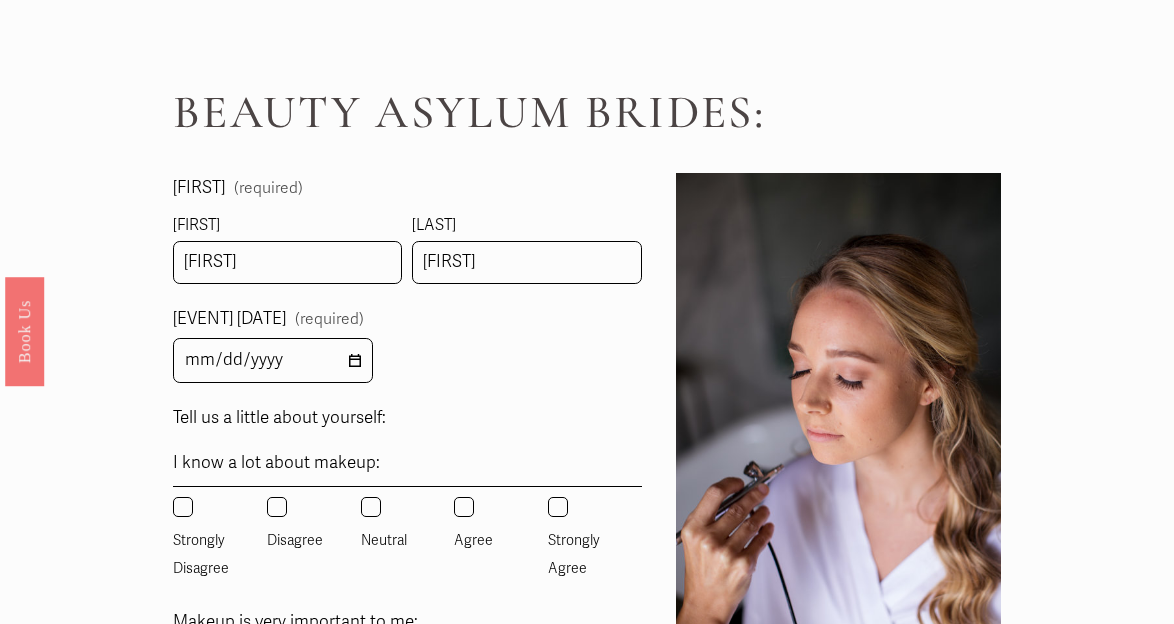 click on "Disagree" at bounding box center (277, 507) 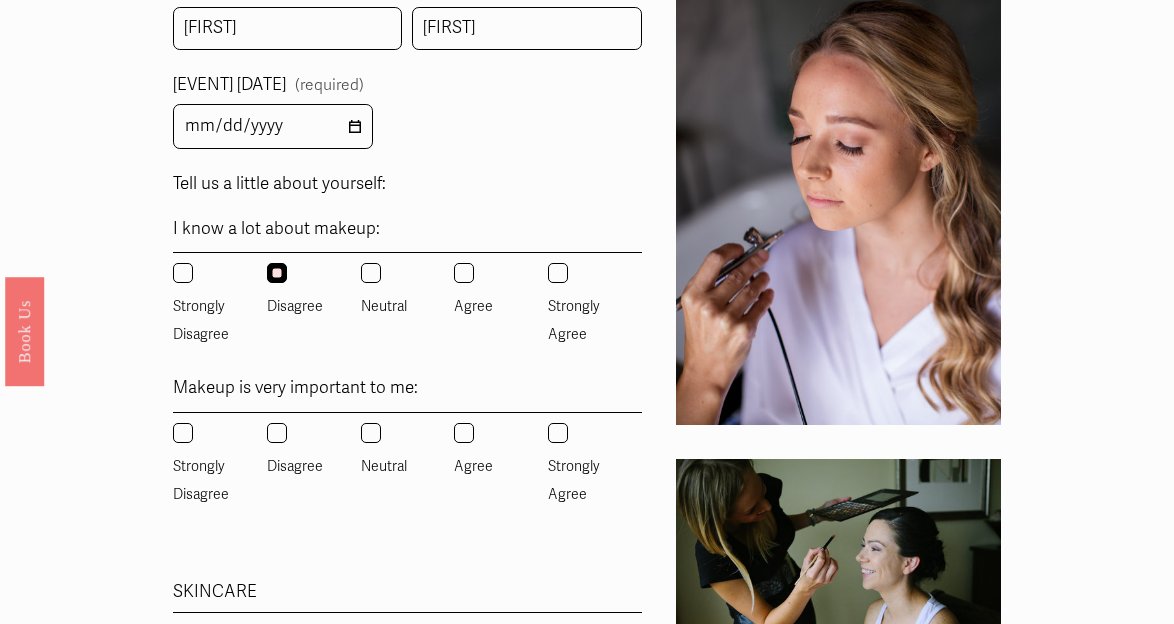 scroll, scrollTop: 1403, scrollLeft: 0, axis: vertical 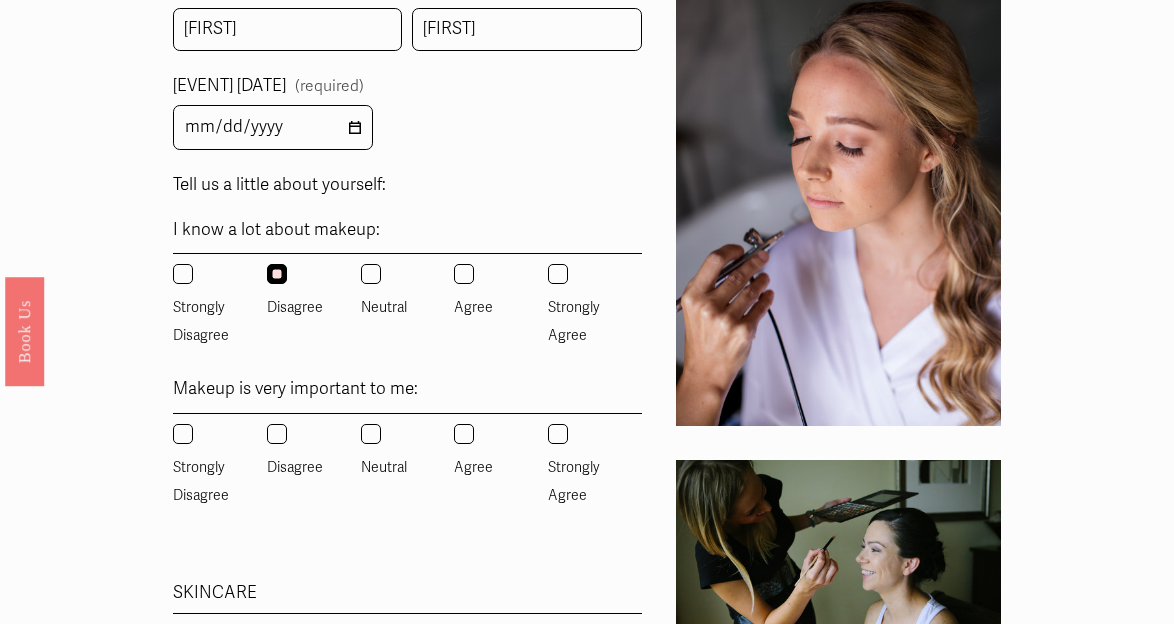 click on "Neutral" at bounding box center (371, 434) 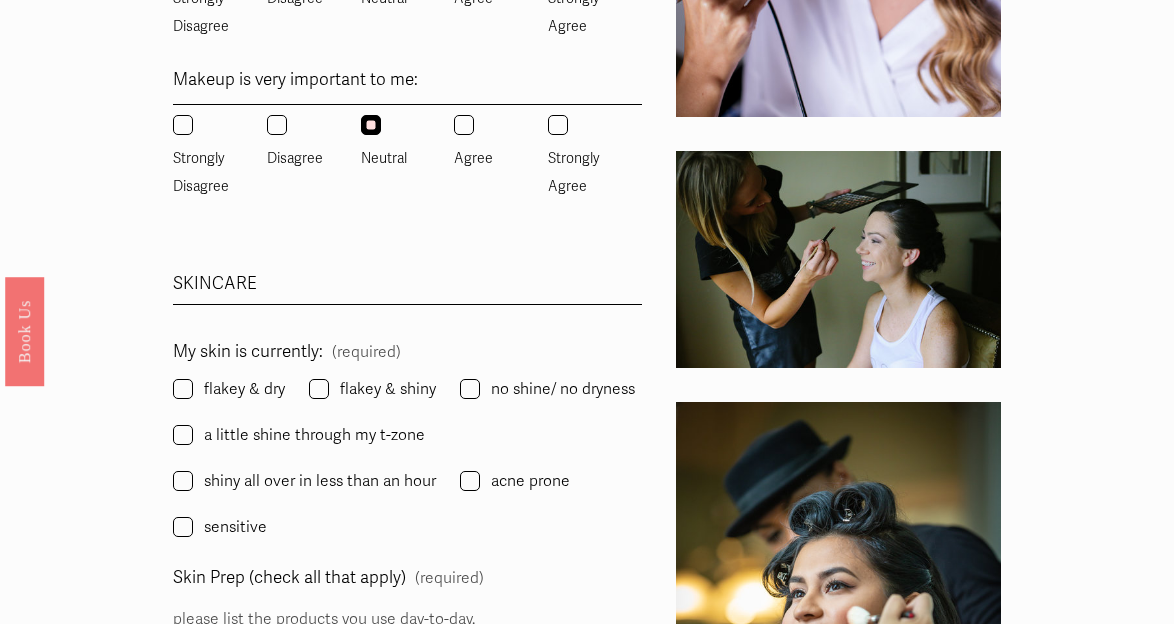 scroll, scrollTop: 1713, scrollLeft: 0, axis: vertical 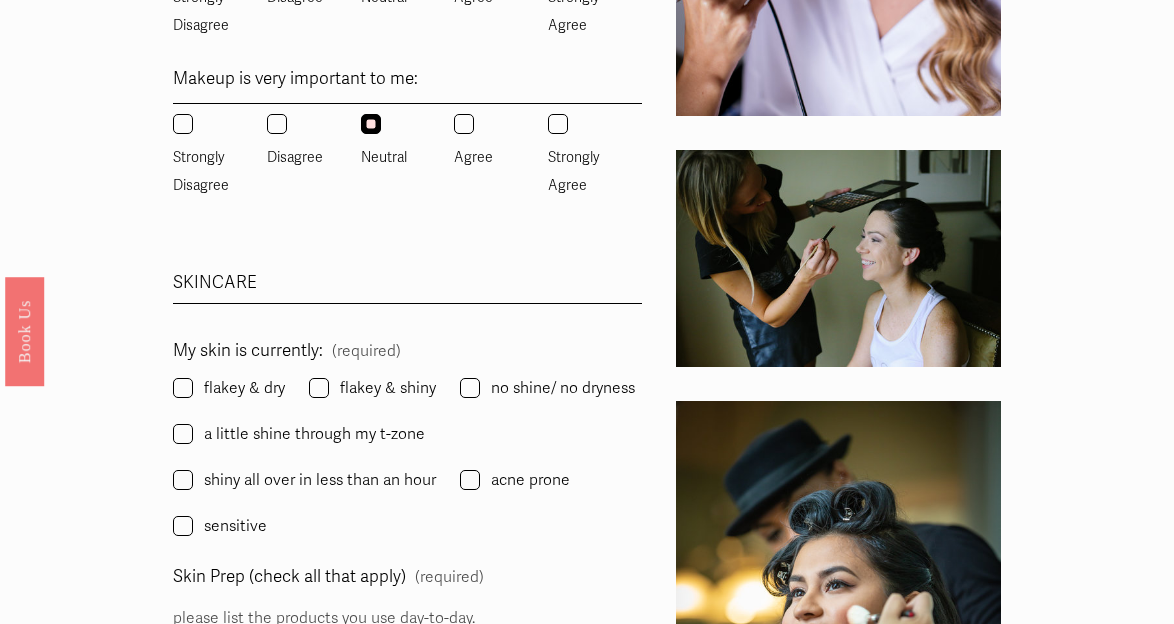 click on "a little shine through my t-zone" at bounding box center (301, 434) 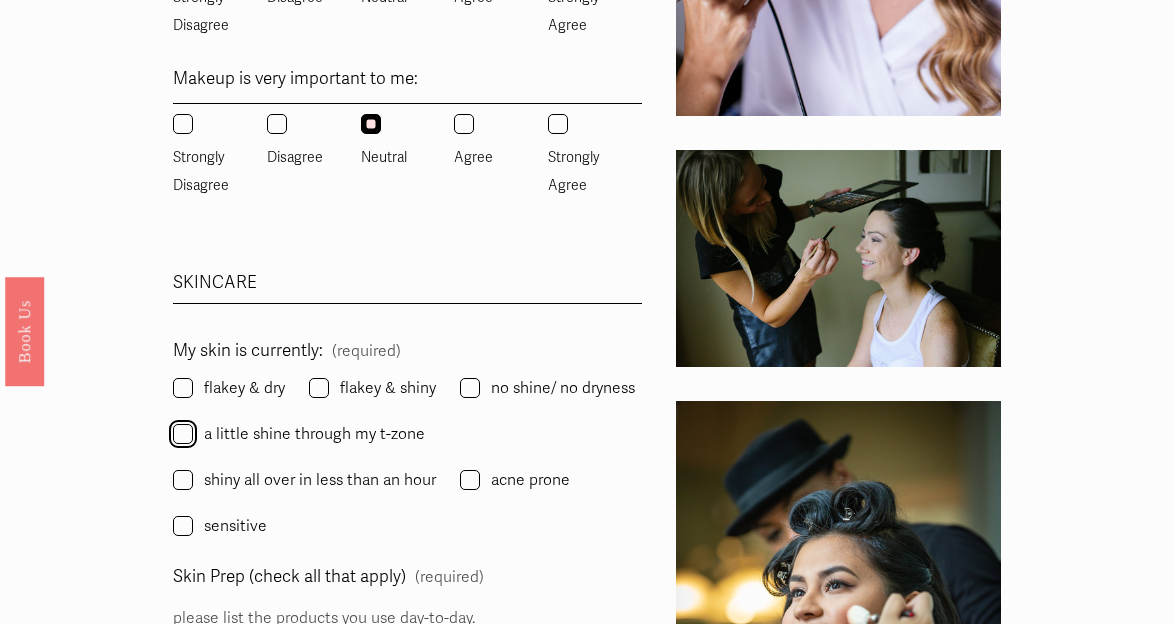 click on "a little shine through my t-zone" at bounding box center (183, 434) 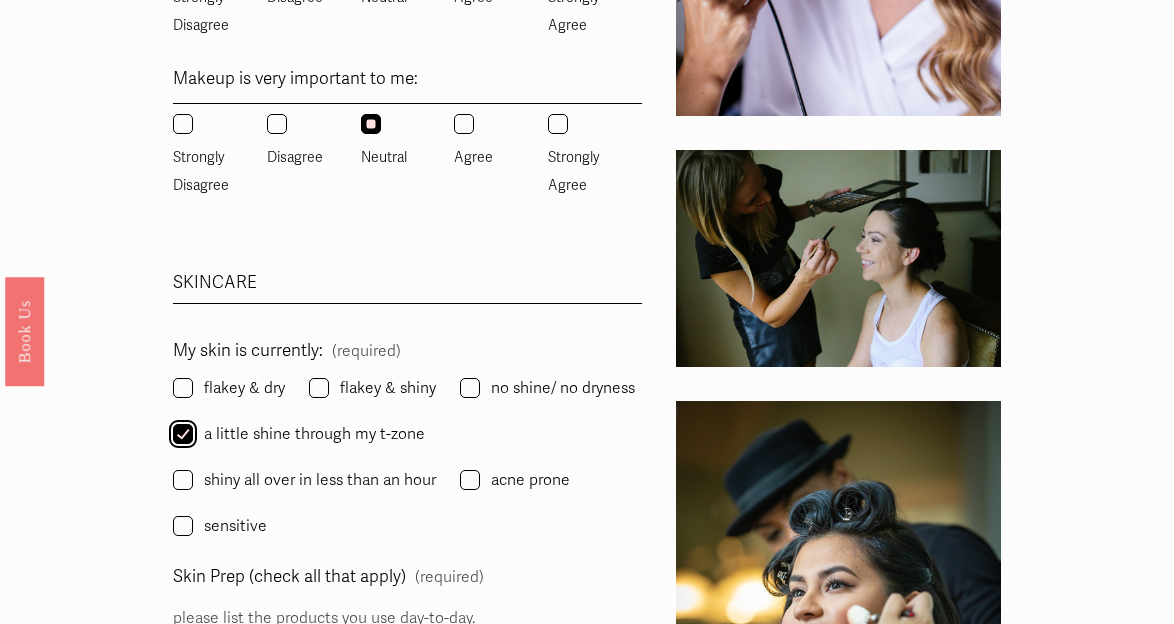 checkbox on "true" 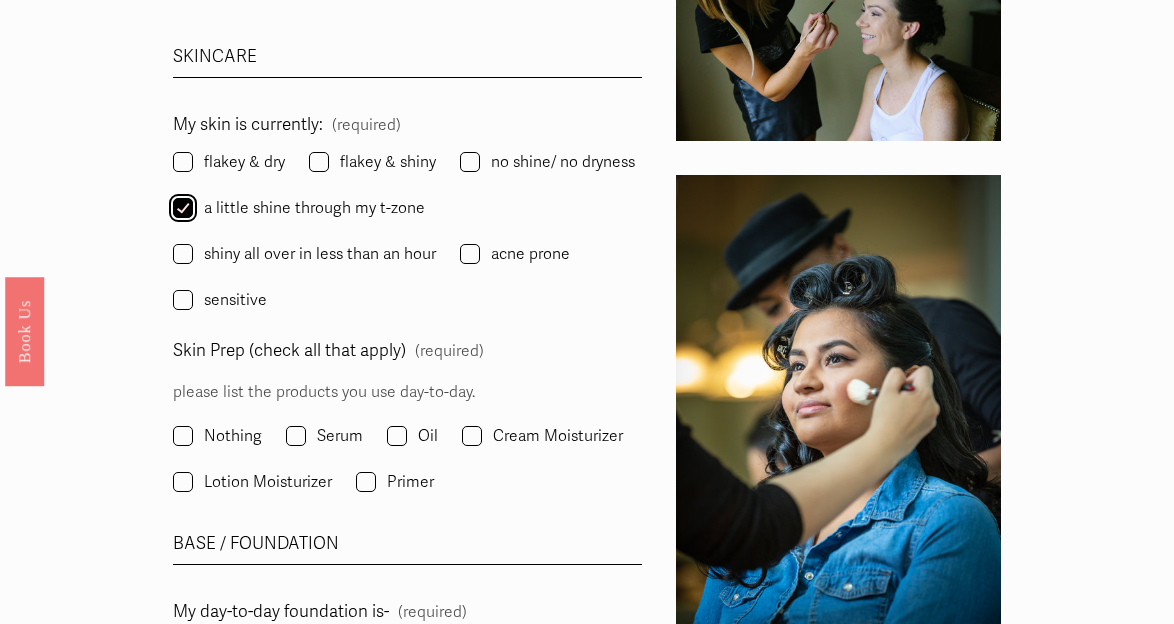 scroll, scrollTop: 1941, scrollLeft: 0, axis: vertical 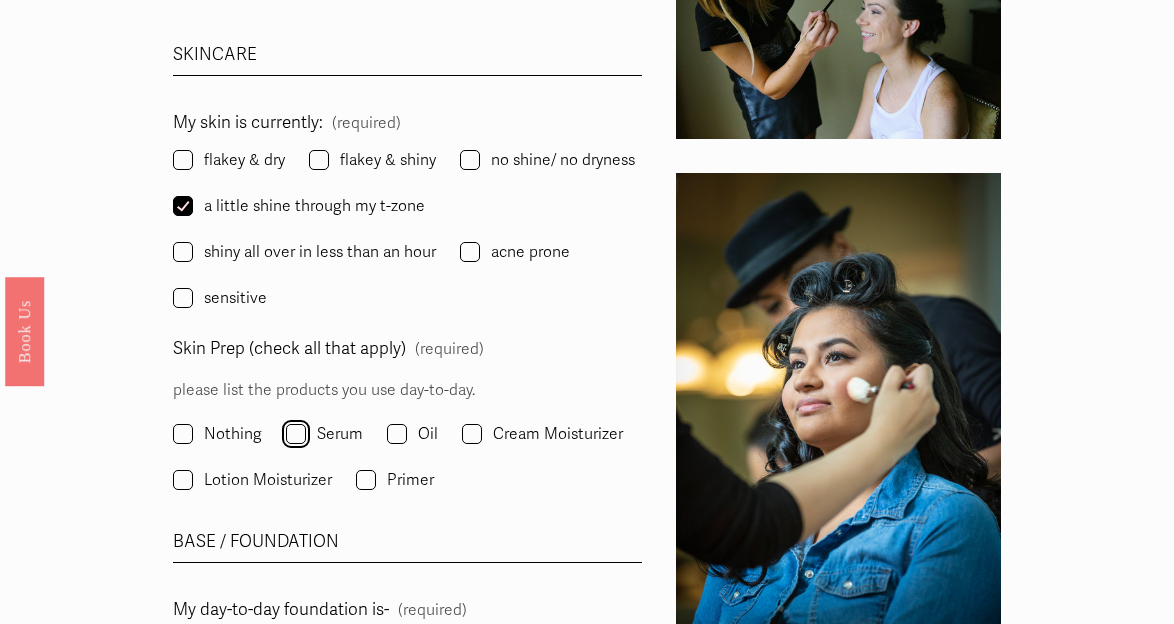 click on "Serum" at bounding box center (296, 434) 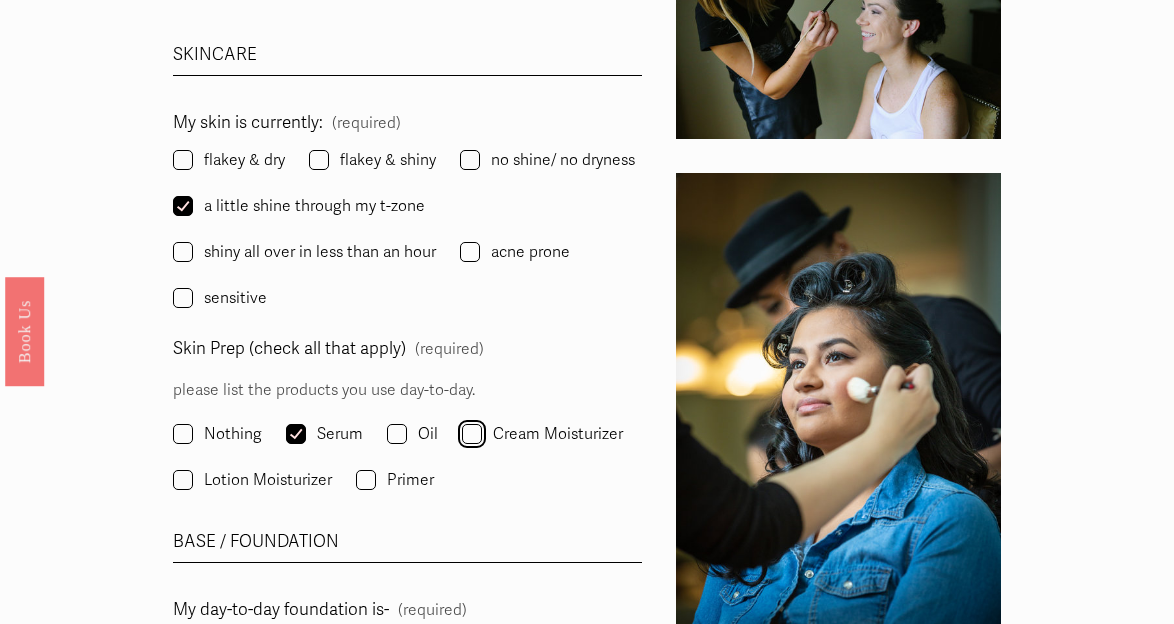 click on "Cream Moisturizer" at bounding box center (472, 434) 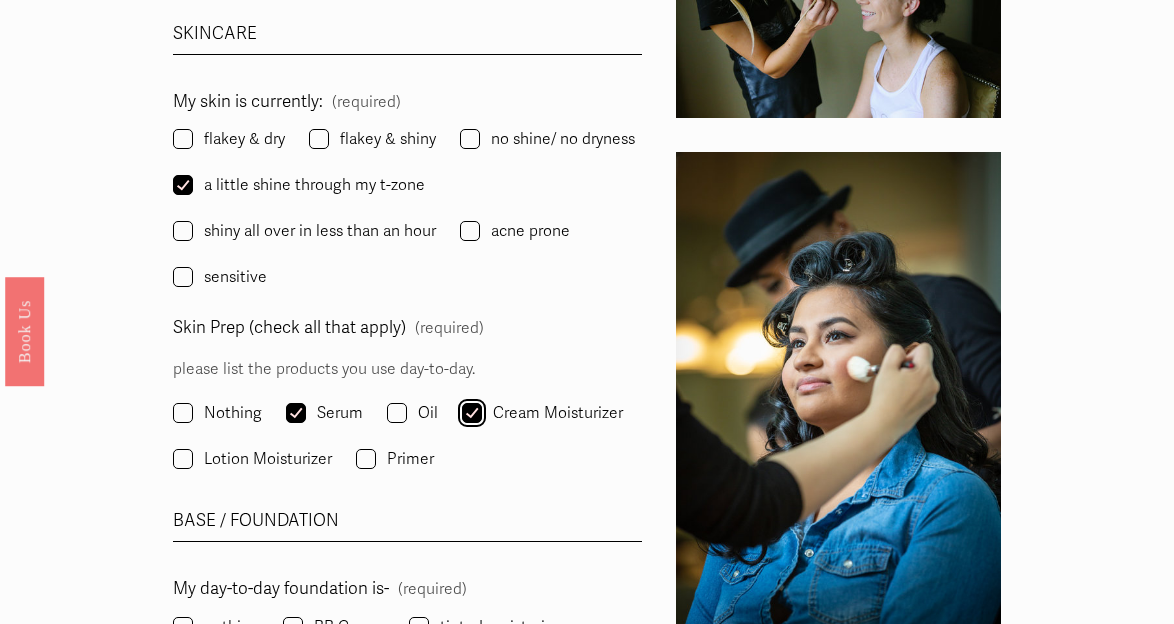 scroll, scrollTop: 1967, scrollLeft: 0, axis: vertical 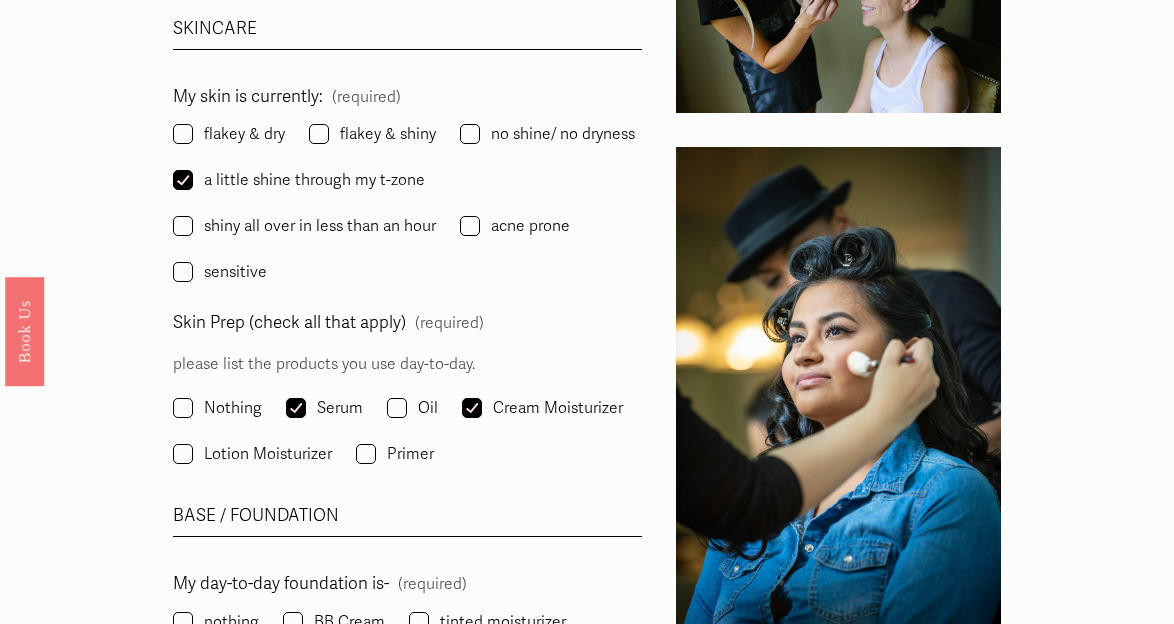 click on "BASE / FOUNDATION" at bounding box center [407, 518] 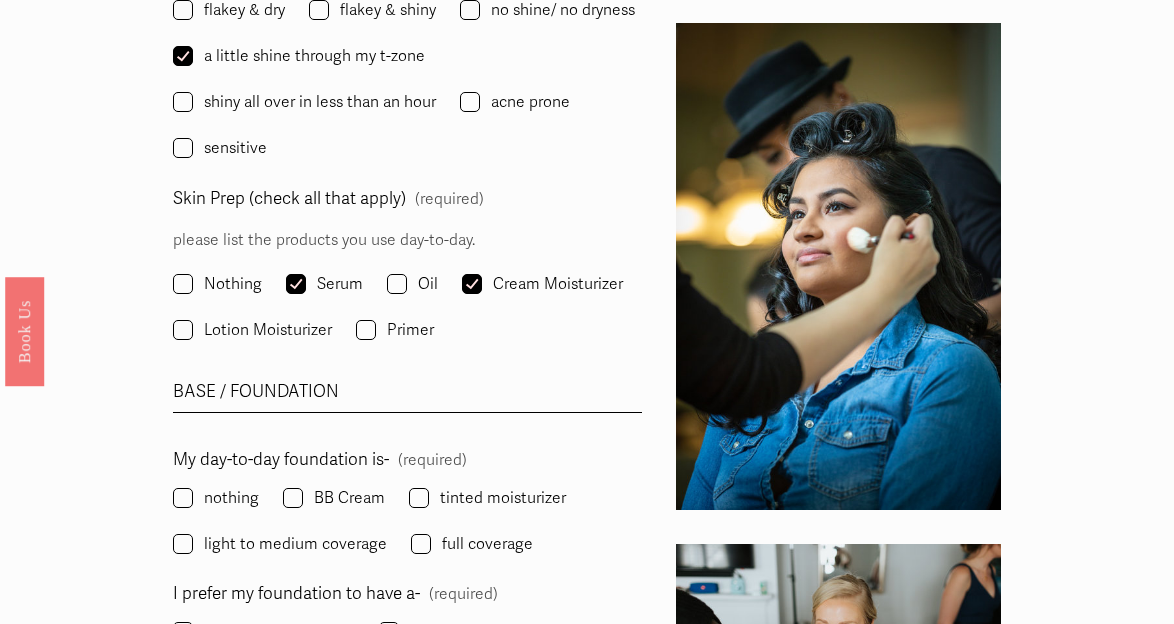 scroll, scrollTop: 2145, scrollLeft: 0, axis: vertical 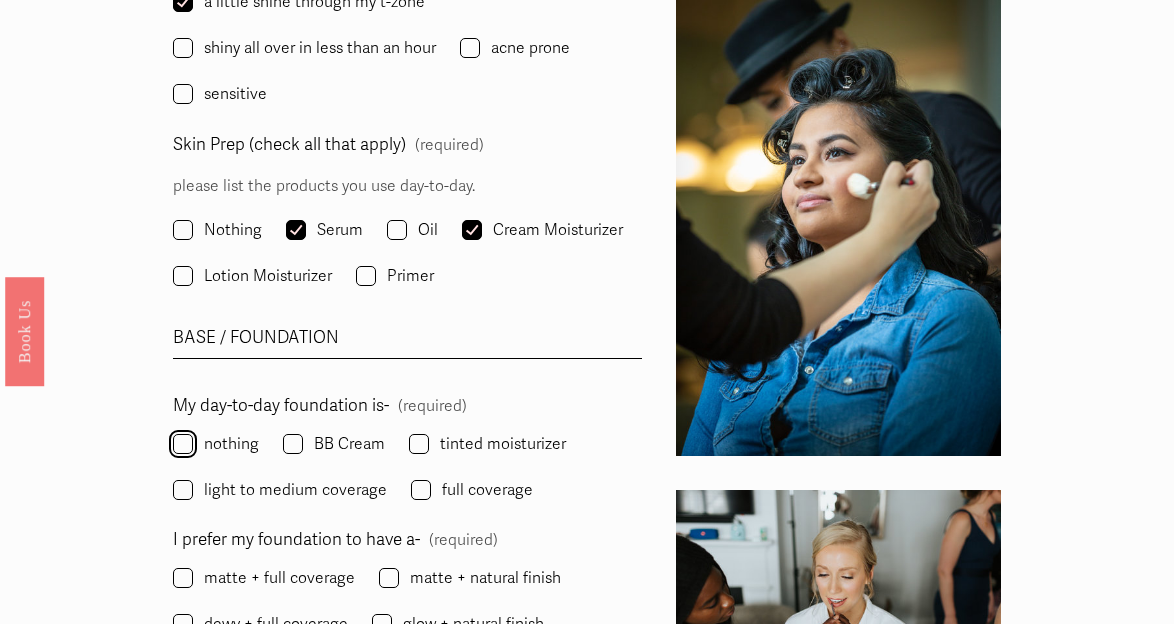 click on "nothing" at bounding box center (183, 444) 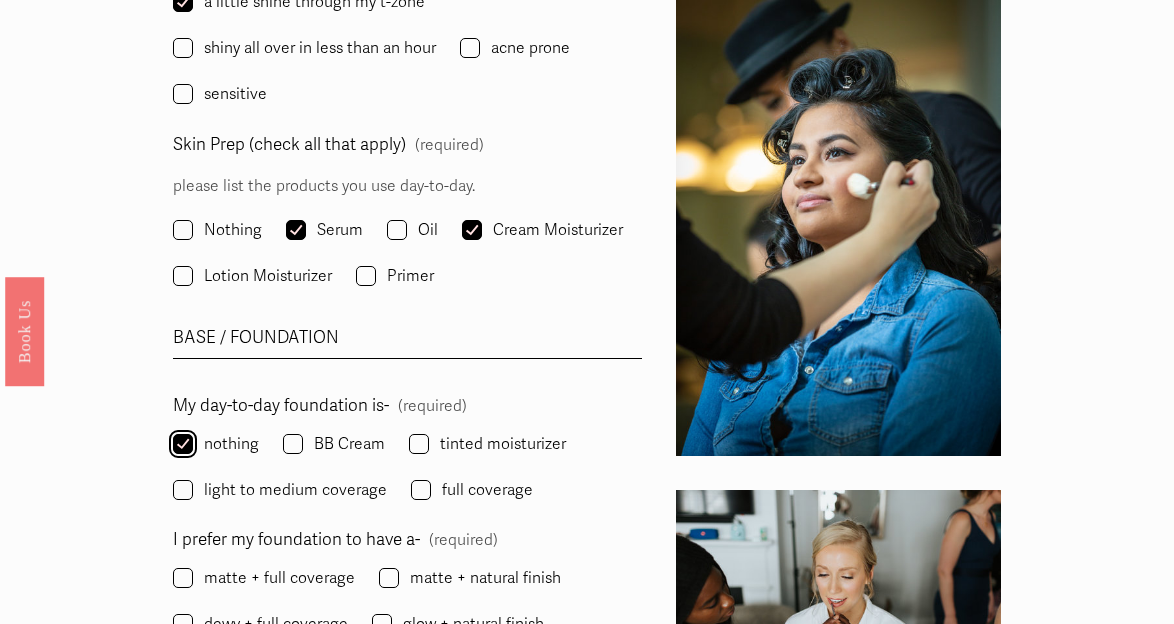 checkbox on "true" 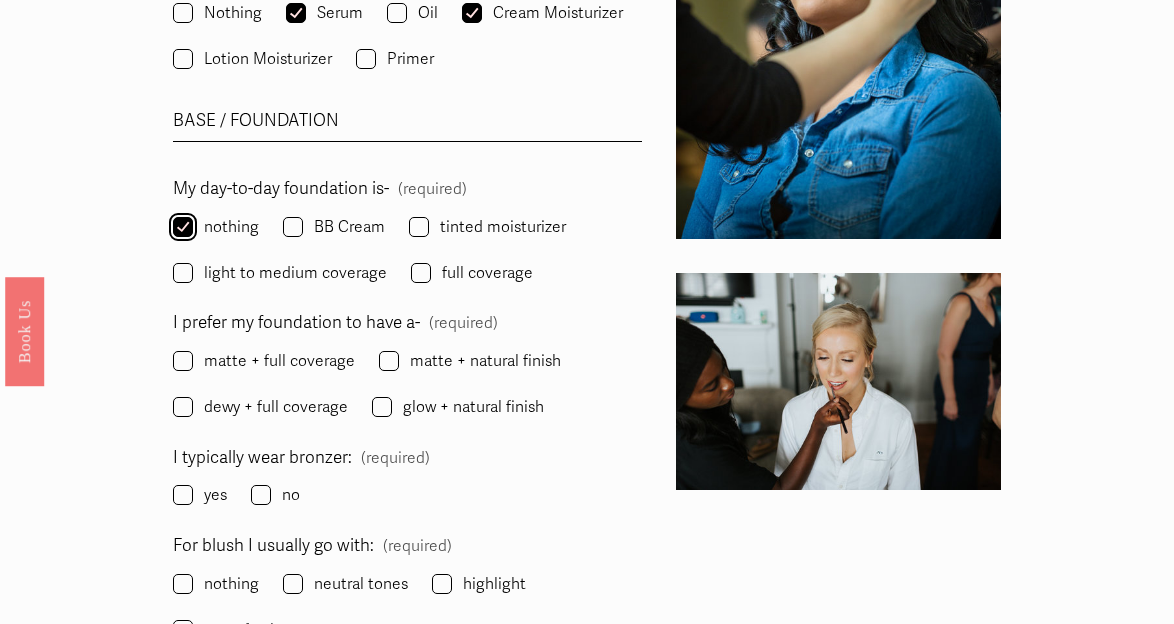 scroll, scrollTop: 2364, scrollLeft: 0, axis: vertical 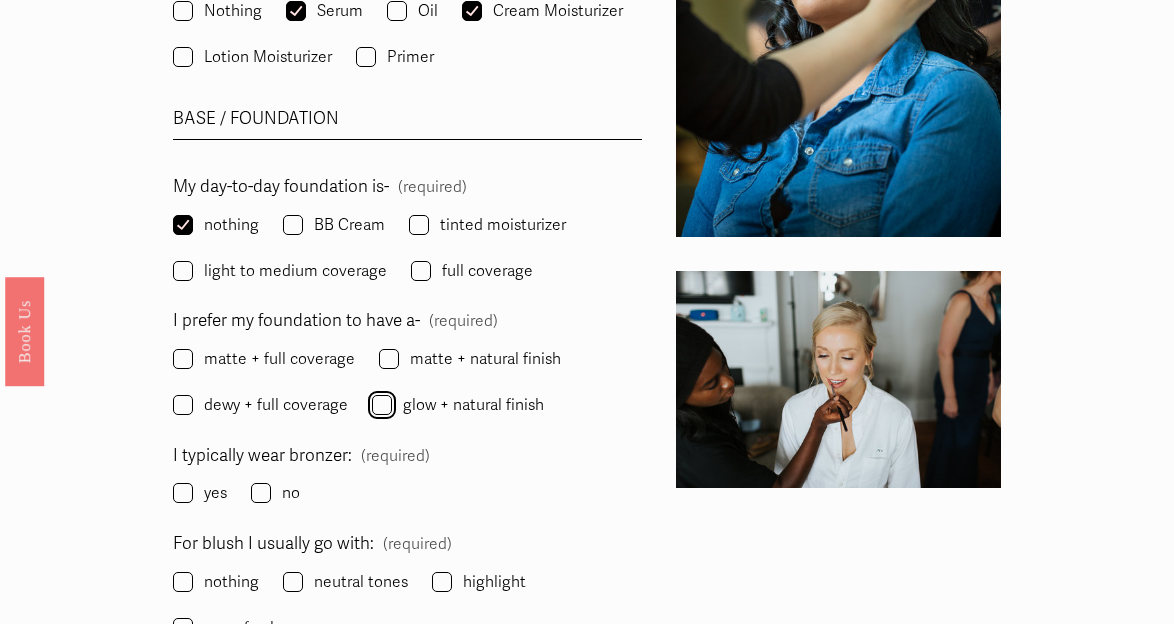 click on "glow + natural finish" at bounding box center [382, 405] 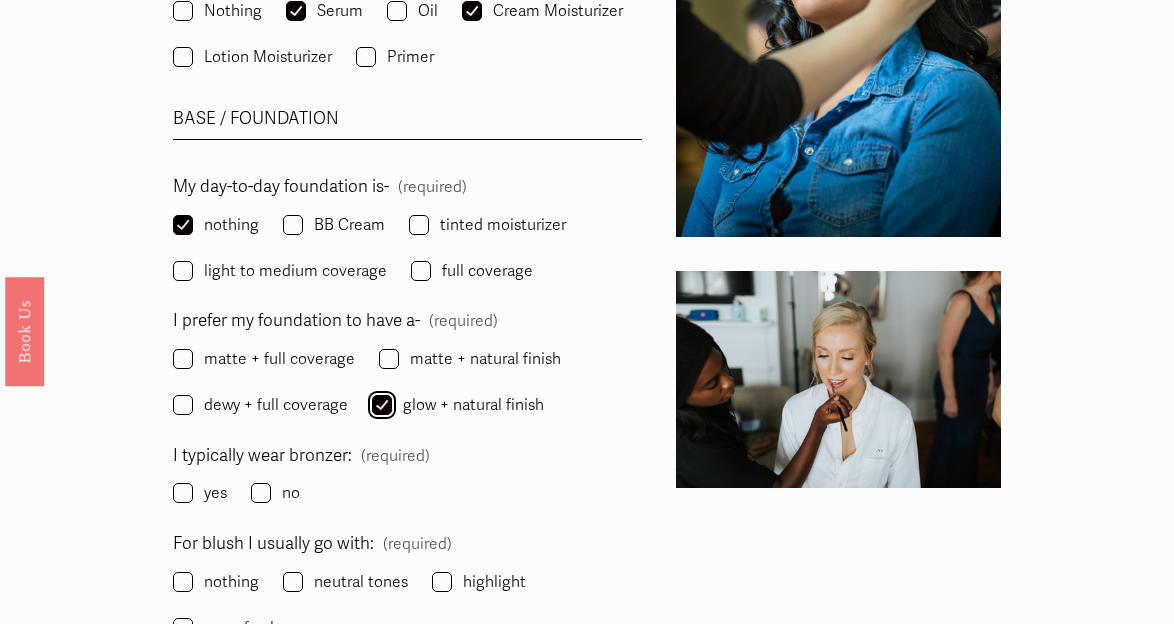checkbox on "true" 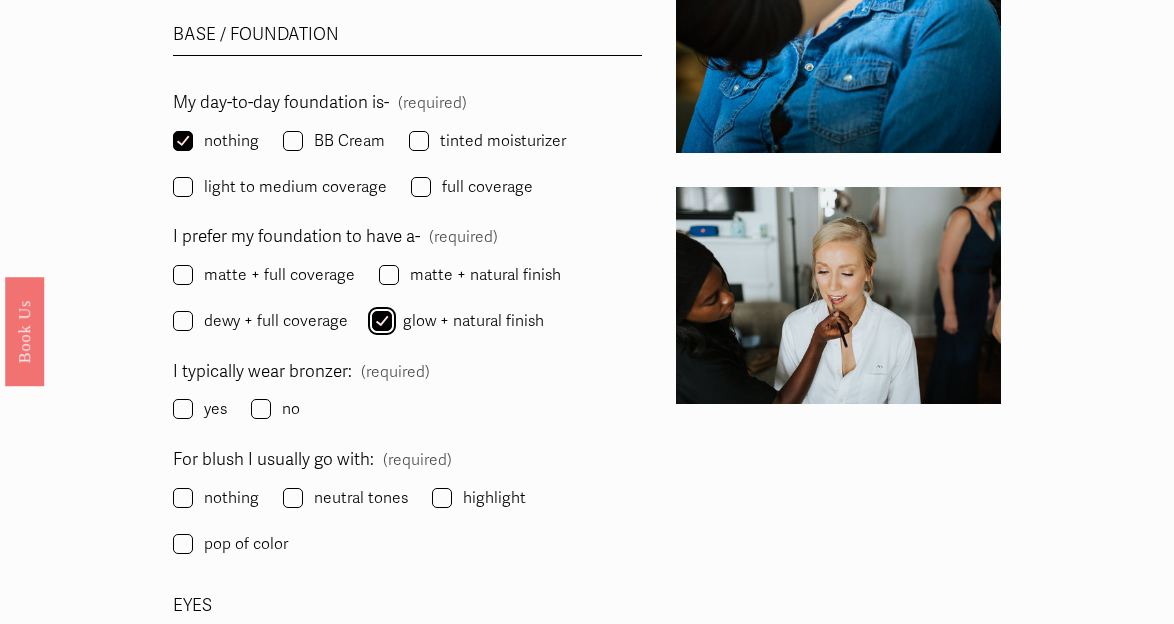 scroll, scrollTop: 2459, scrollLeft: 0, axis: vertical 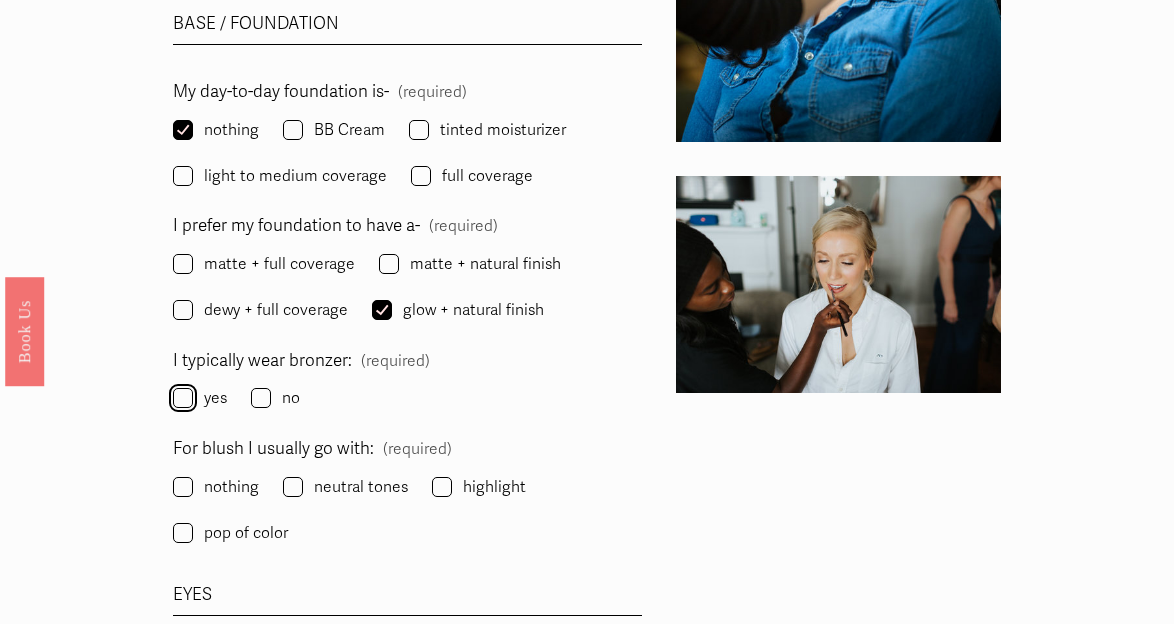 click on "yes" at bounding box center [183, 398] 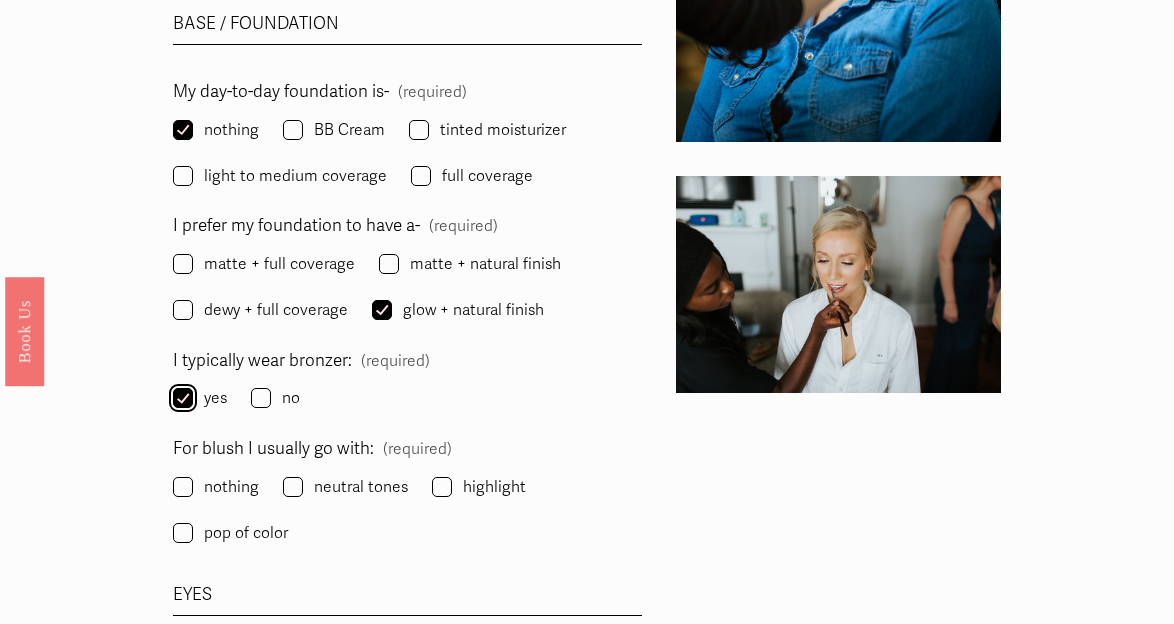 checkbox on "true" 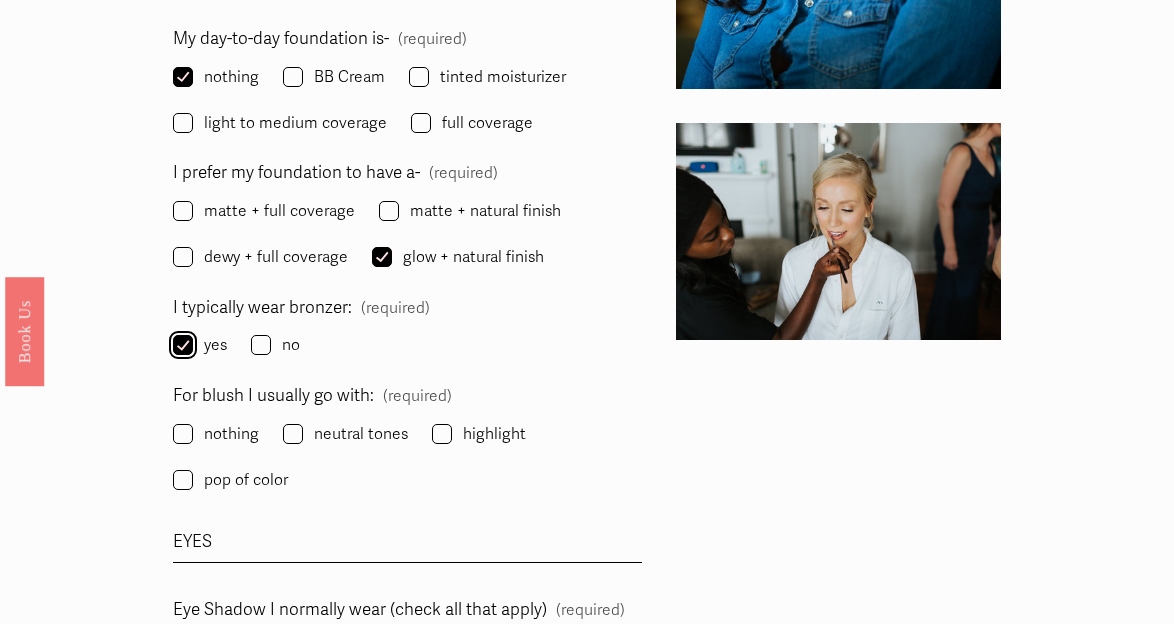 scroll, scrollTop: 2517, scrollLeft: 0, axis: vertical 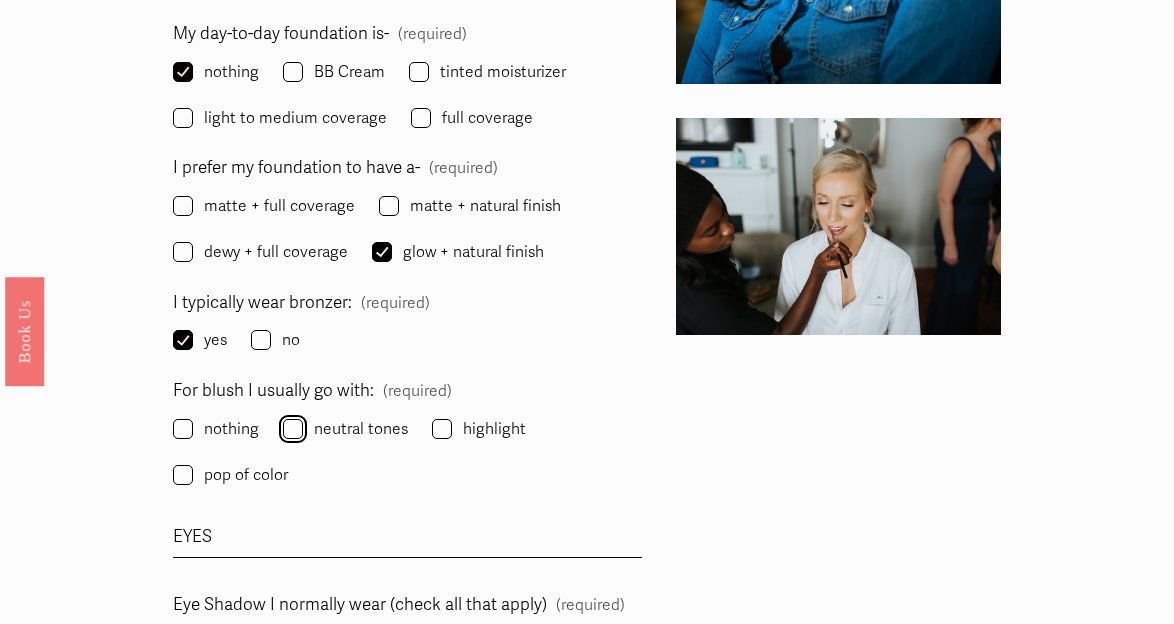 click on "neutral tones" at bounding box center [293, 429] 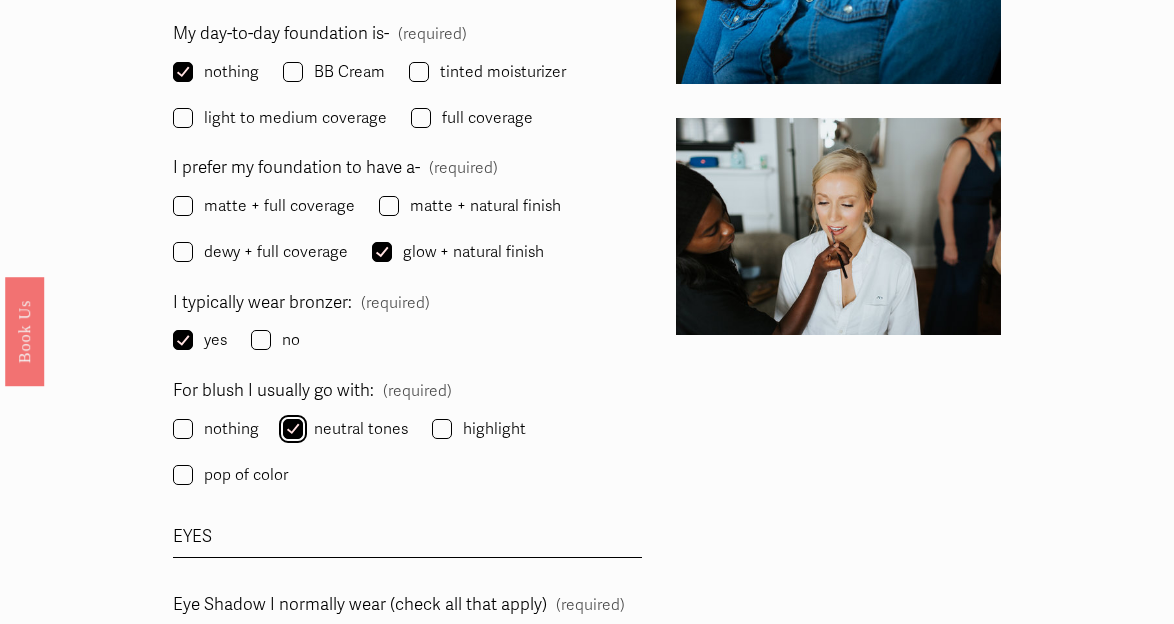 checkbox on "true" 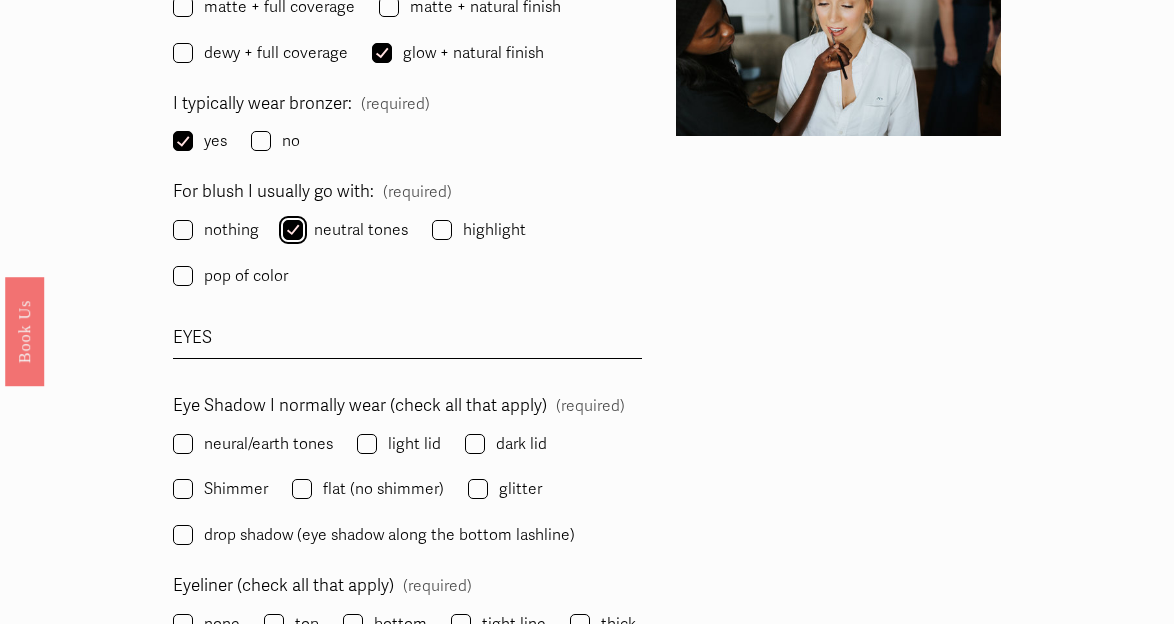 scroll, scrollTop: 2817, scrollLeft: 0, axis: vertical 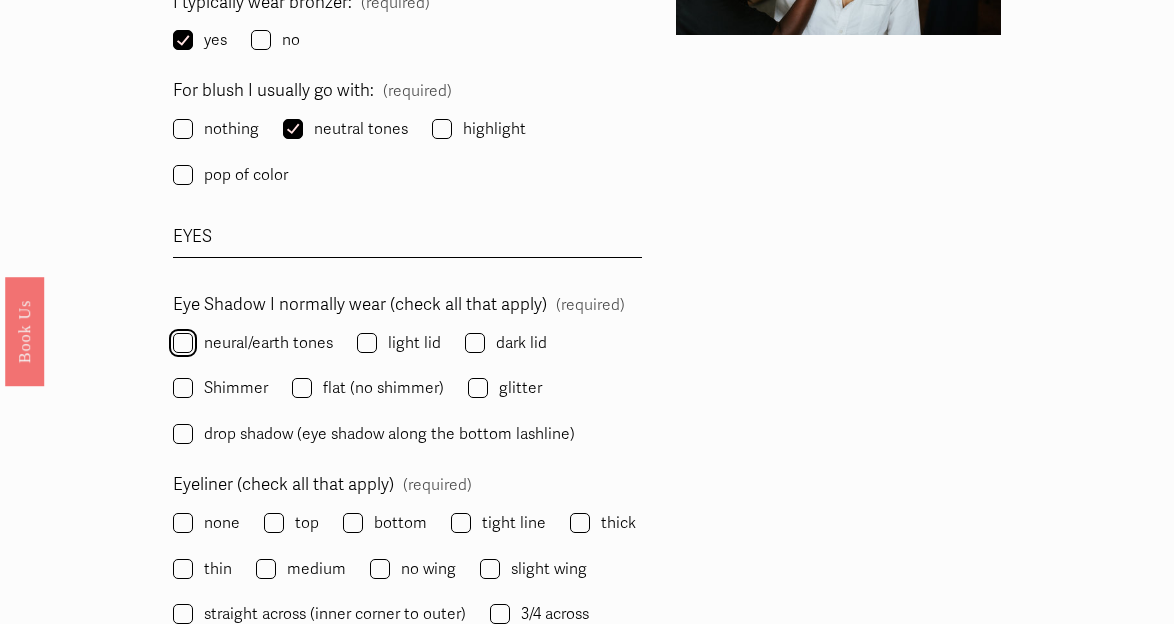 click on "neural/earth tones" at bounding box center [183, 343] 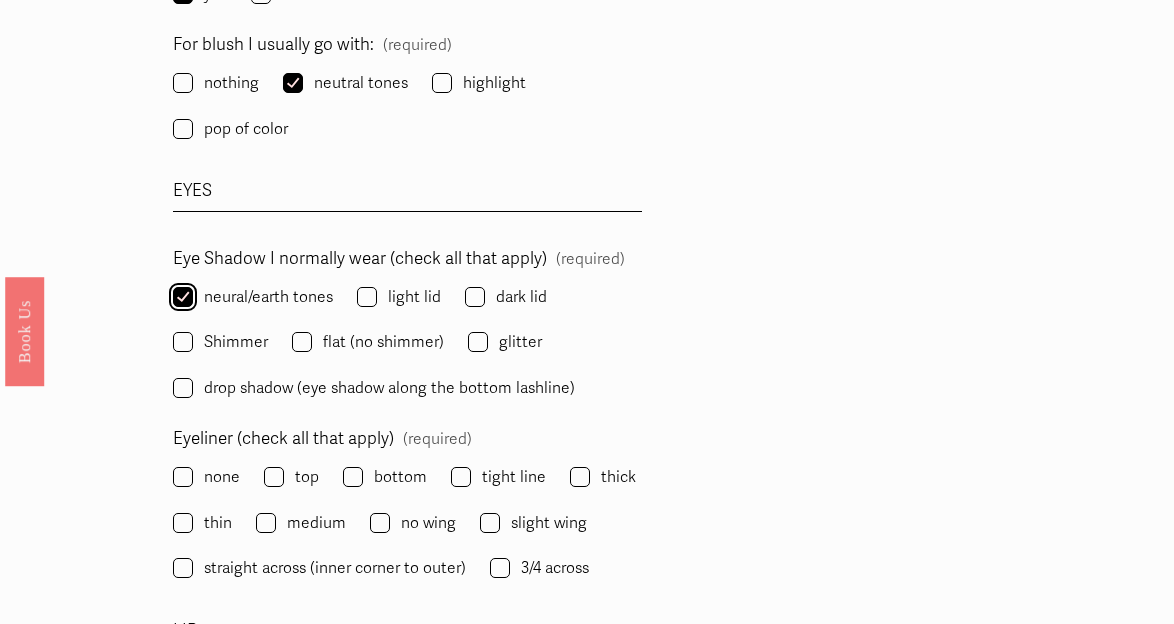 scroll, scrollTop: 2864, scrollLeft: 0, axis: vertical 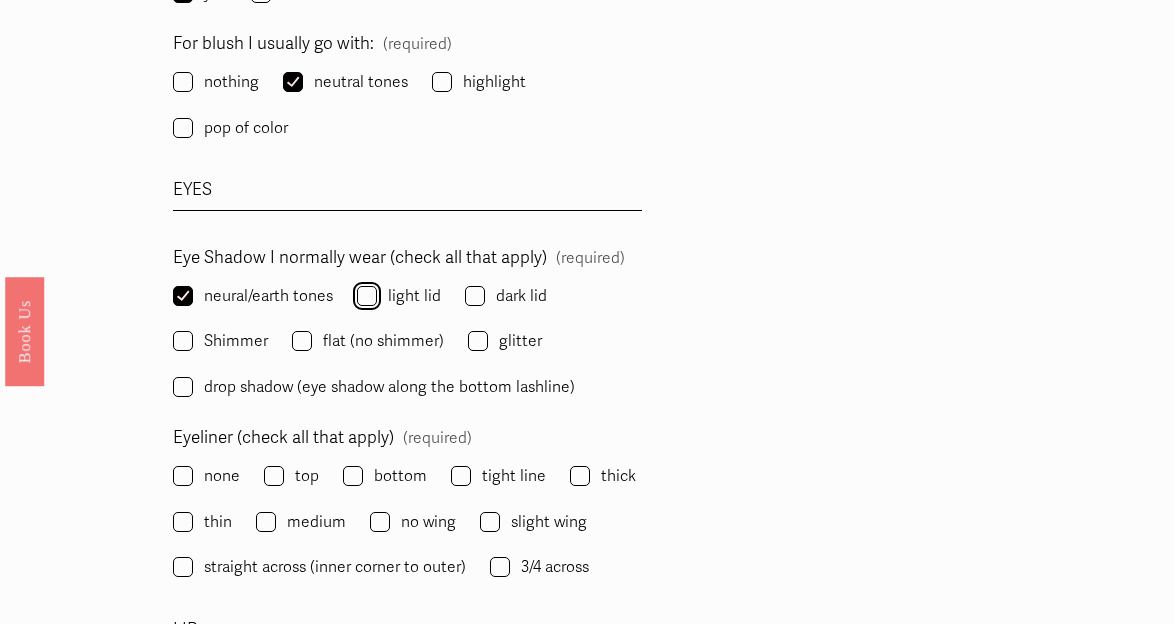 click on "light lid" at bounding box center (367, 296) 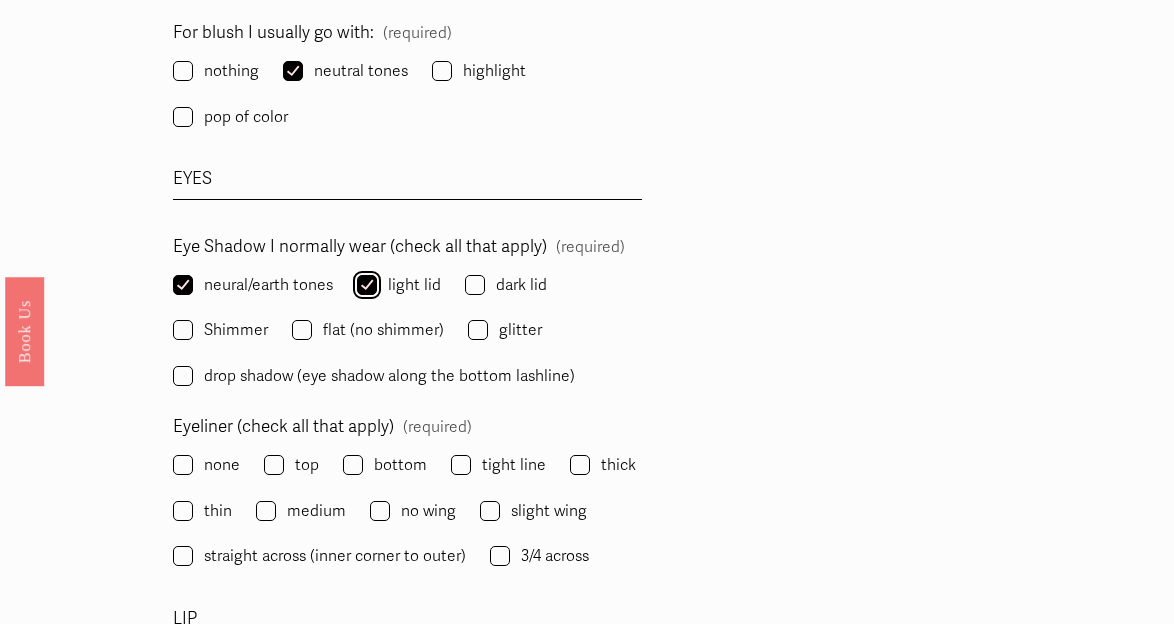 scroll, scrollTop: 2873, scrollLeft: 0, axis: vertical 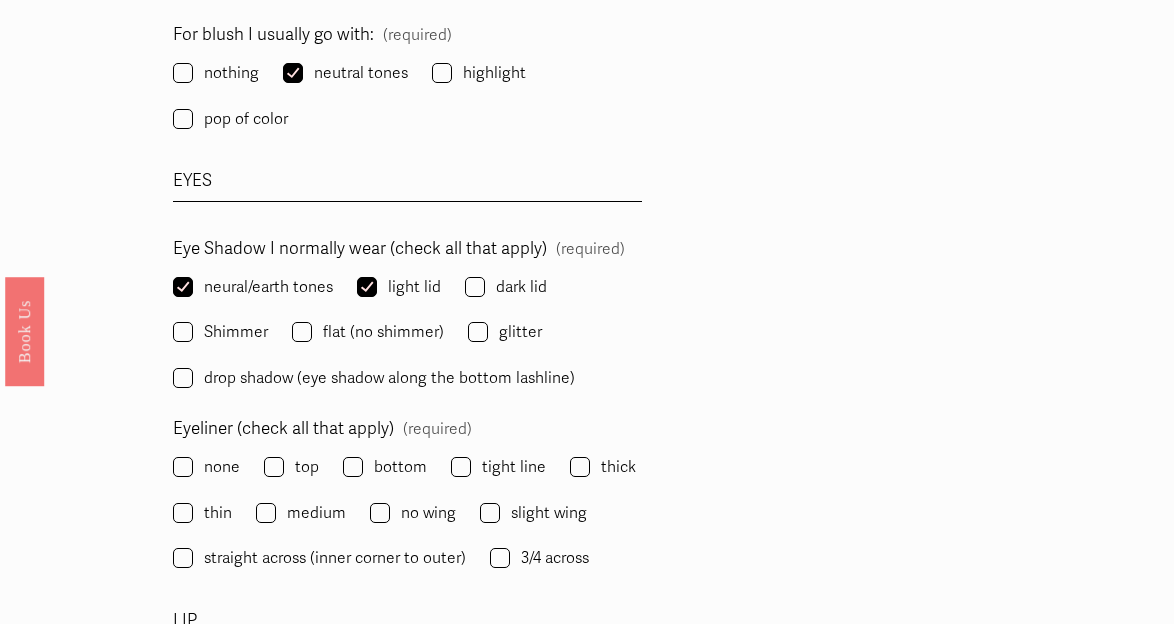 click on "highlight" at bounding box center [481, 74] 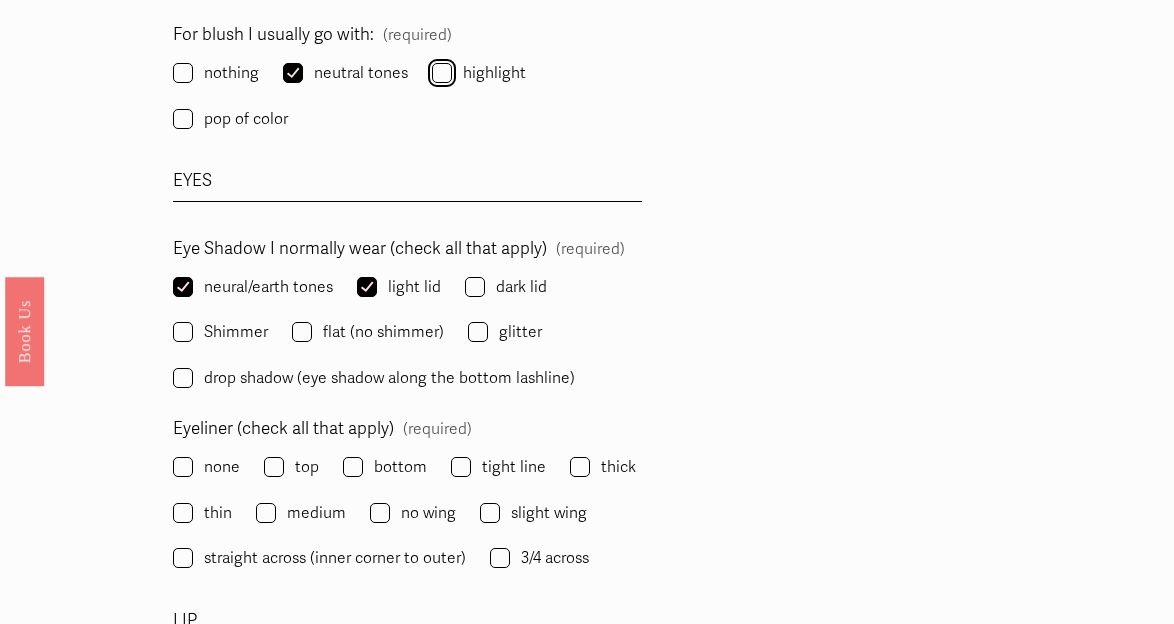 click on "highlight" at bounding box center [442, 73] 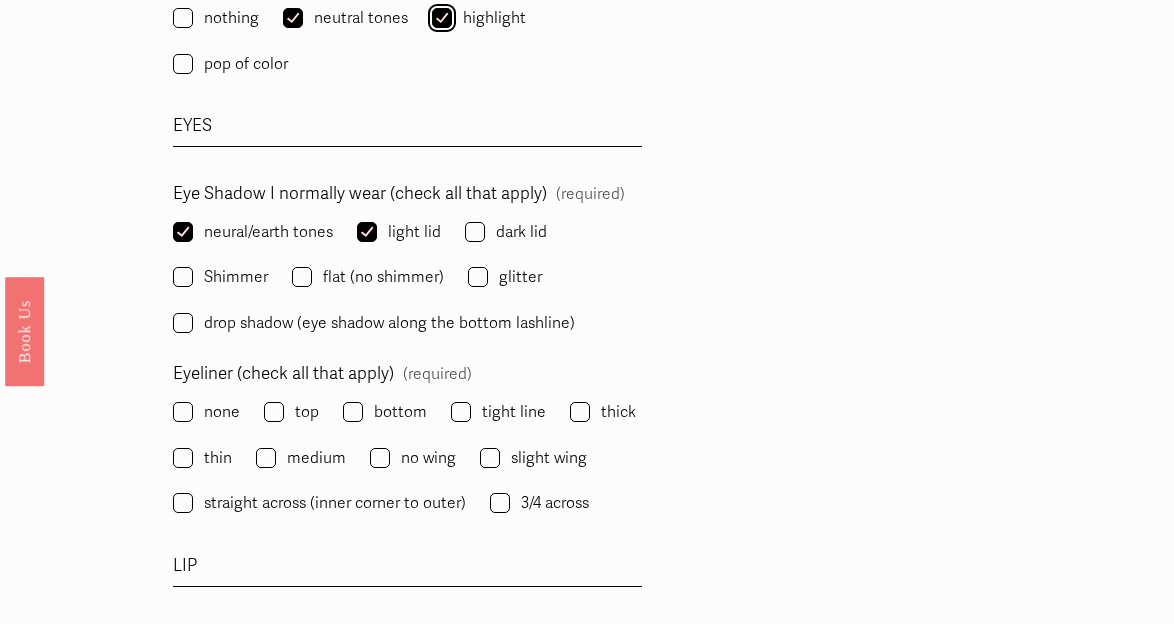 scroll, scrollTop: 2931, scrollLeft: 0, axis: vertical 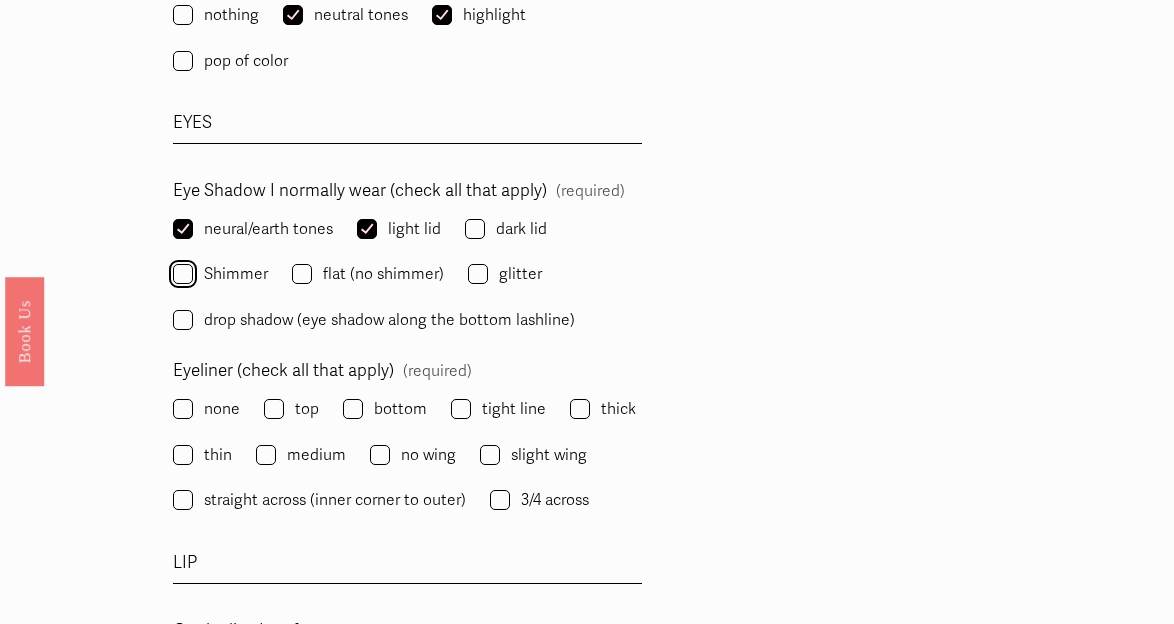 click on "Shimmer" at bounding box center (183, 274) 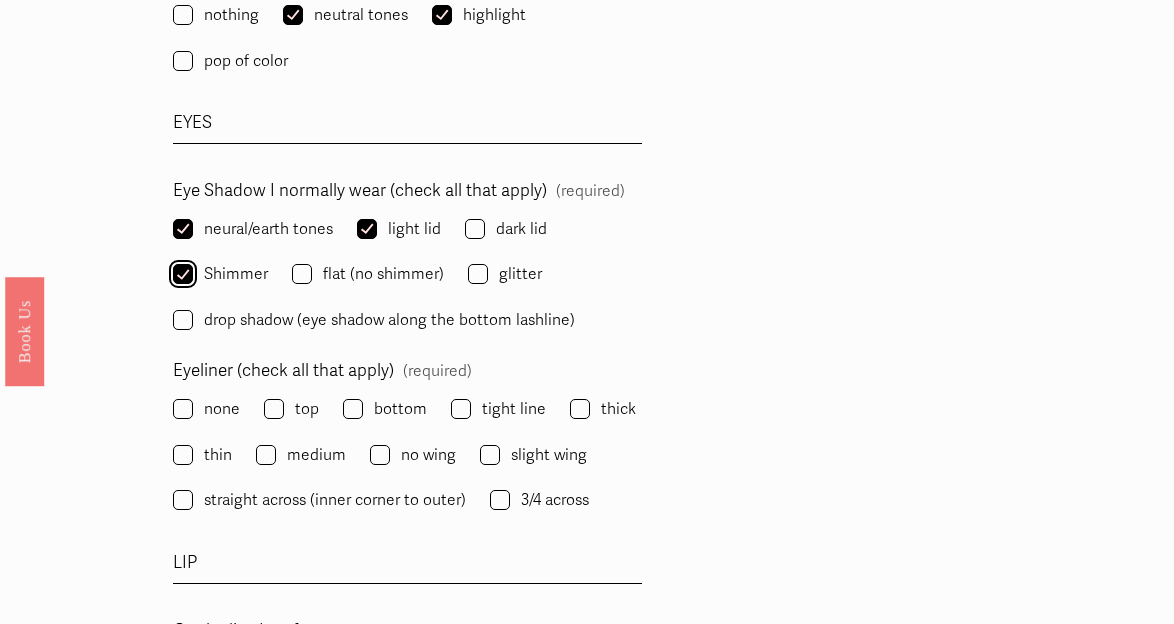 checkbox on "true" 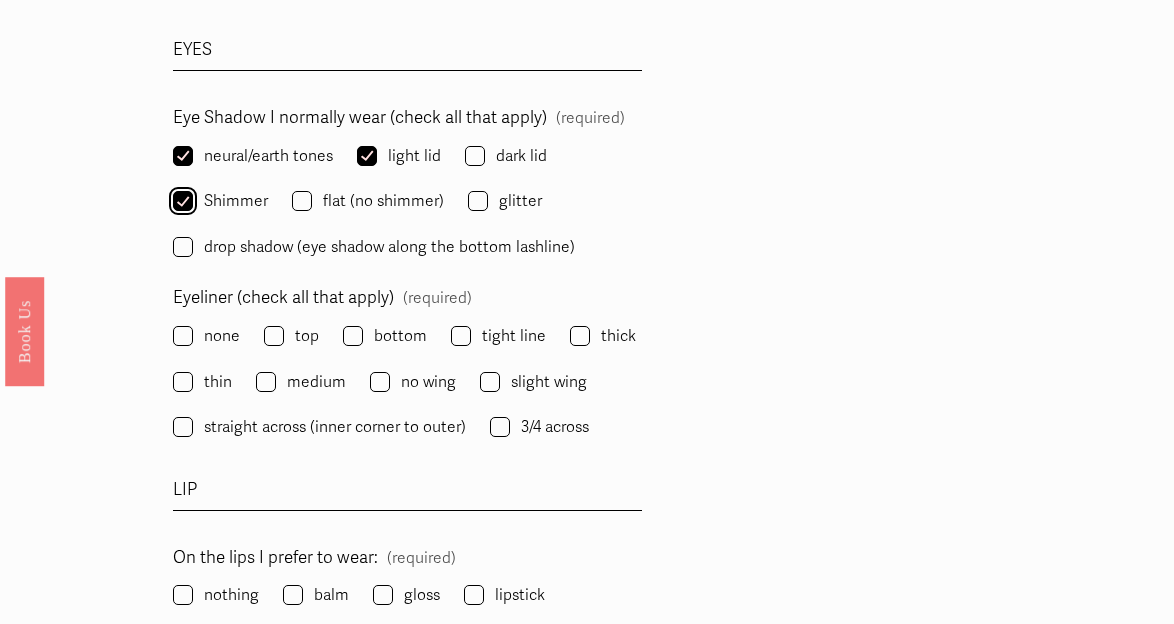 scroll, scrollTop: 3046, scrollLeft: 0, axis: vertical 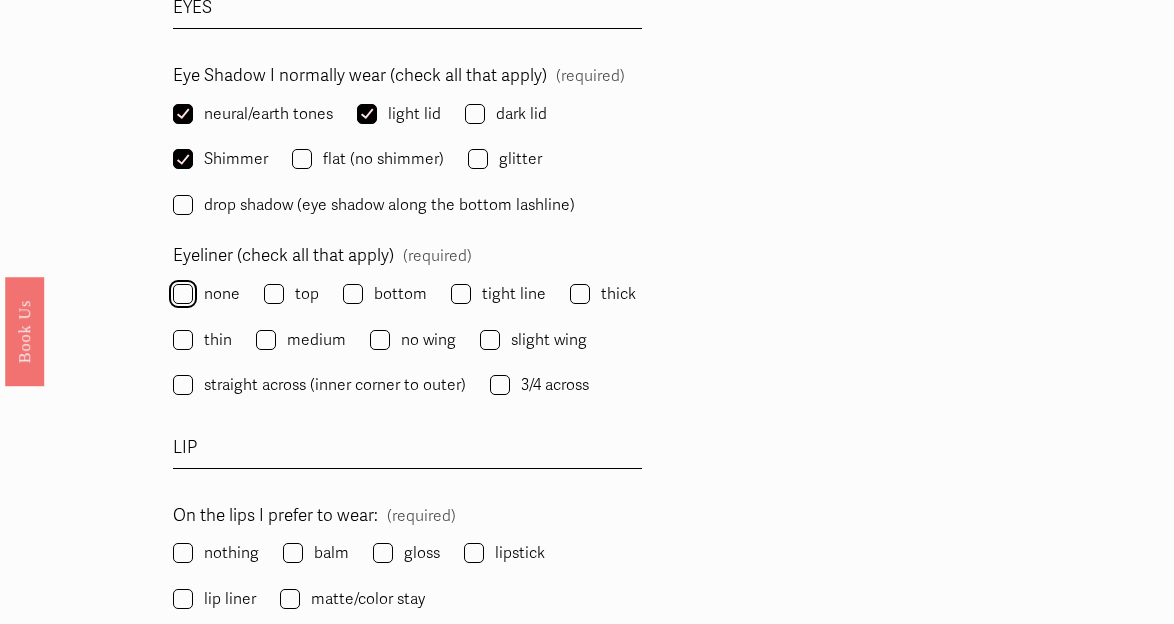click on "none" at bounding box center [183, 294] 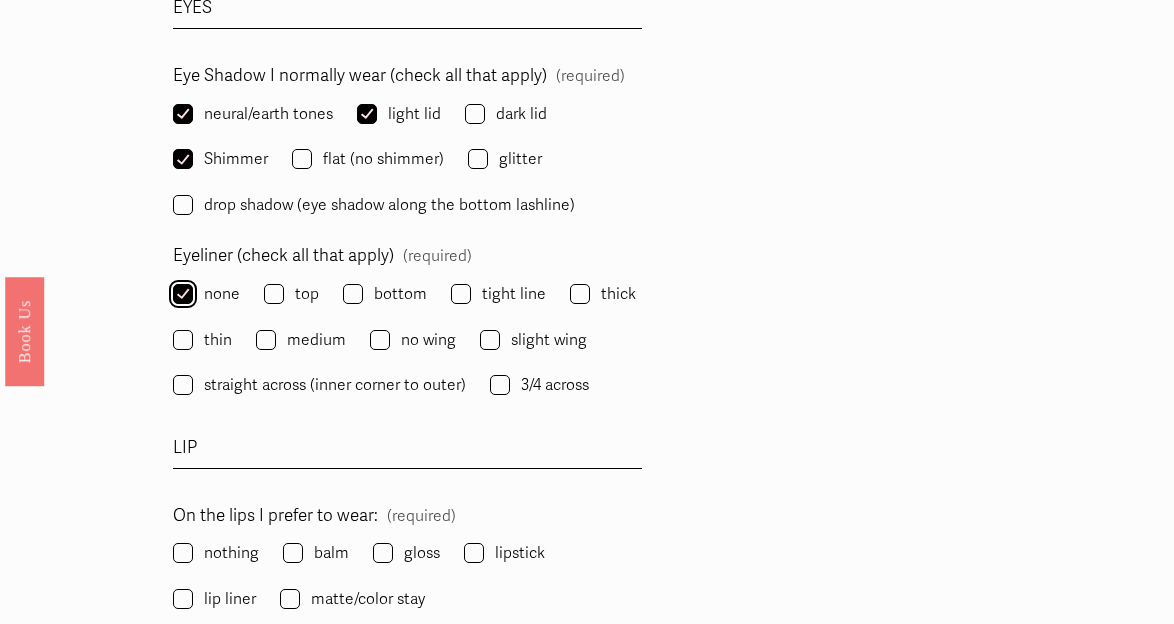 checkbox on "true" 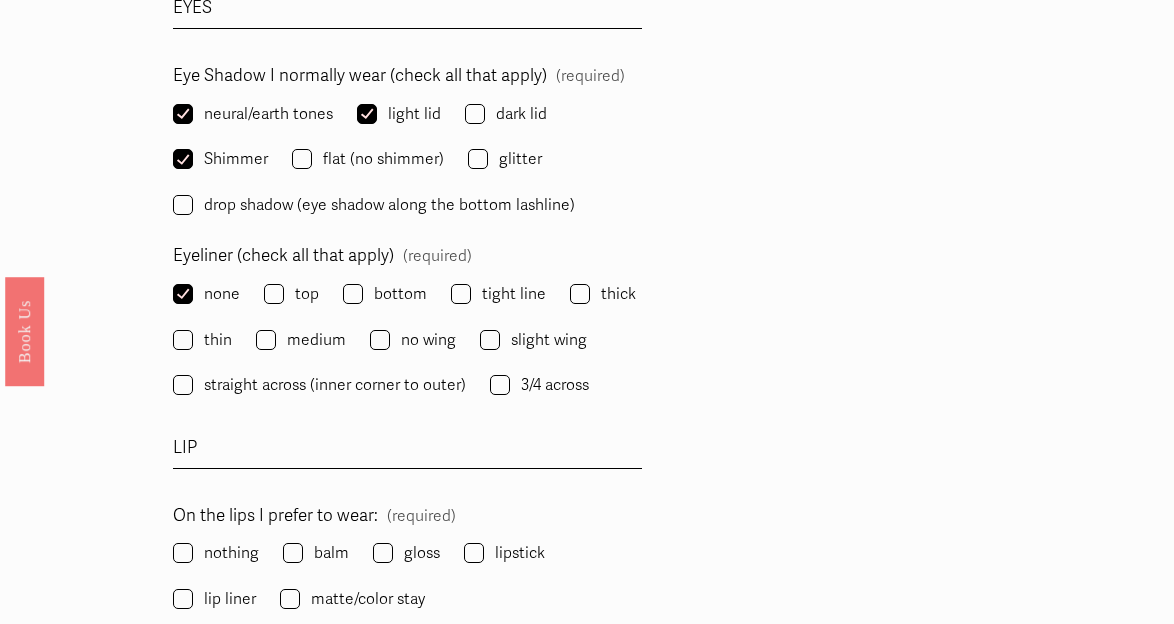 click on "slight wing" at bounding box center [535, 340] 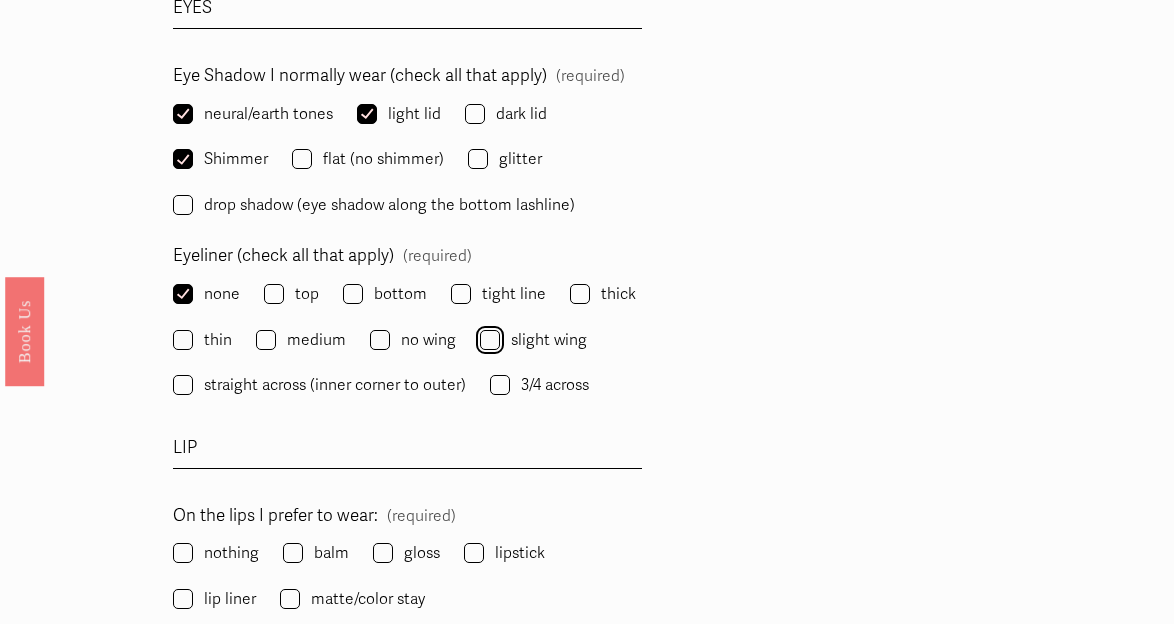click on "slight wing" at bounding box center [490, 340] 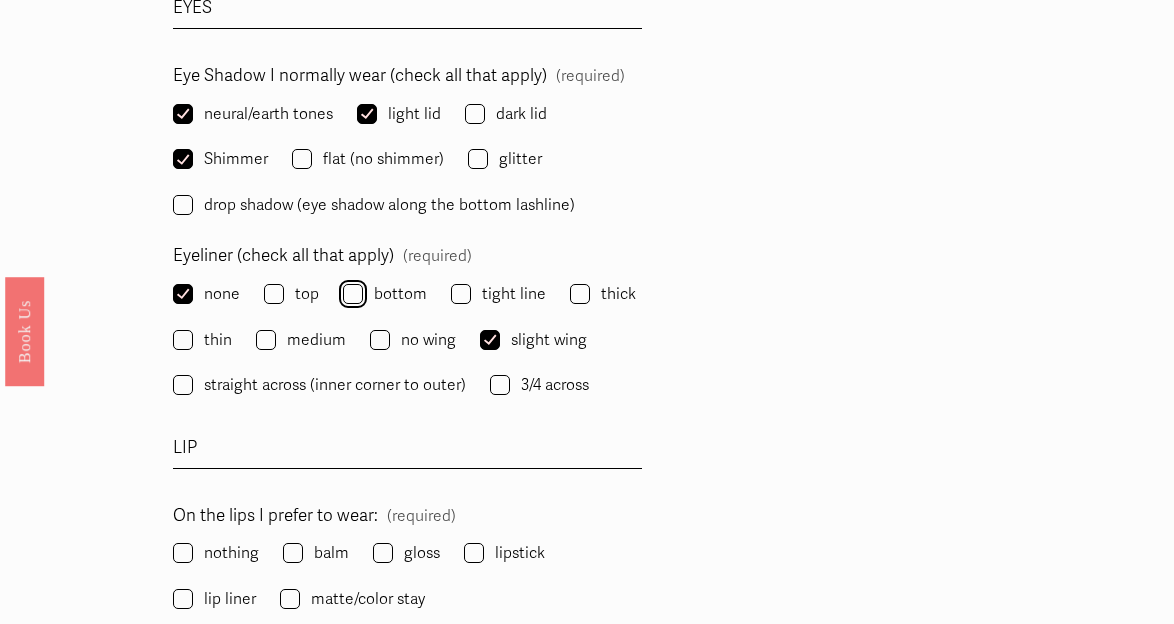 click on "bottom" at bounding box center (353, 294) 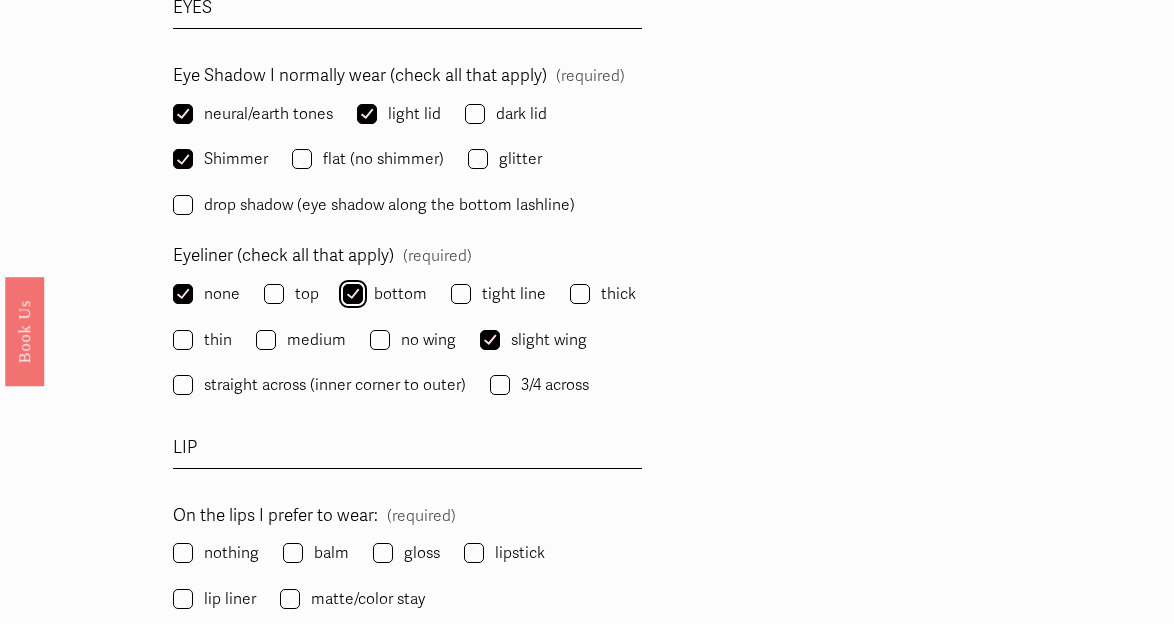 checkbox on "true" 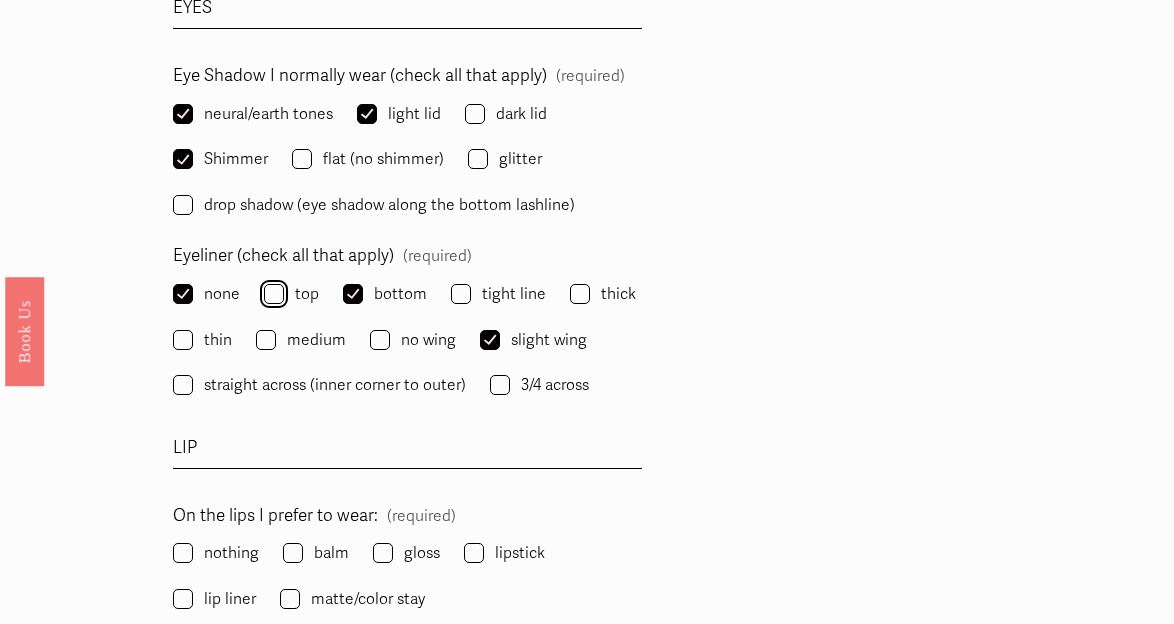 click on "top" at bounding box center [274, 294] 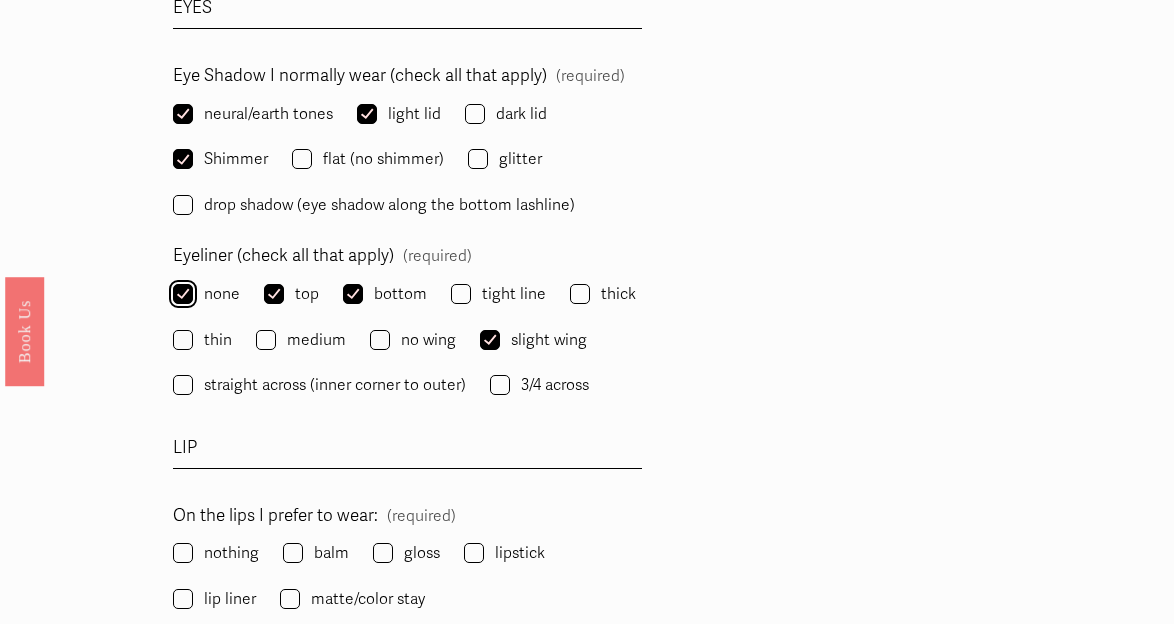 click on "none" at bounding box center [183, 294] 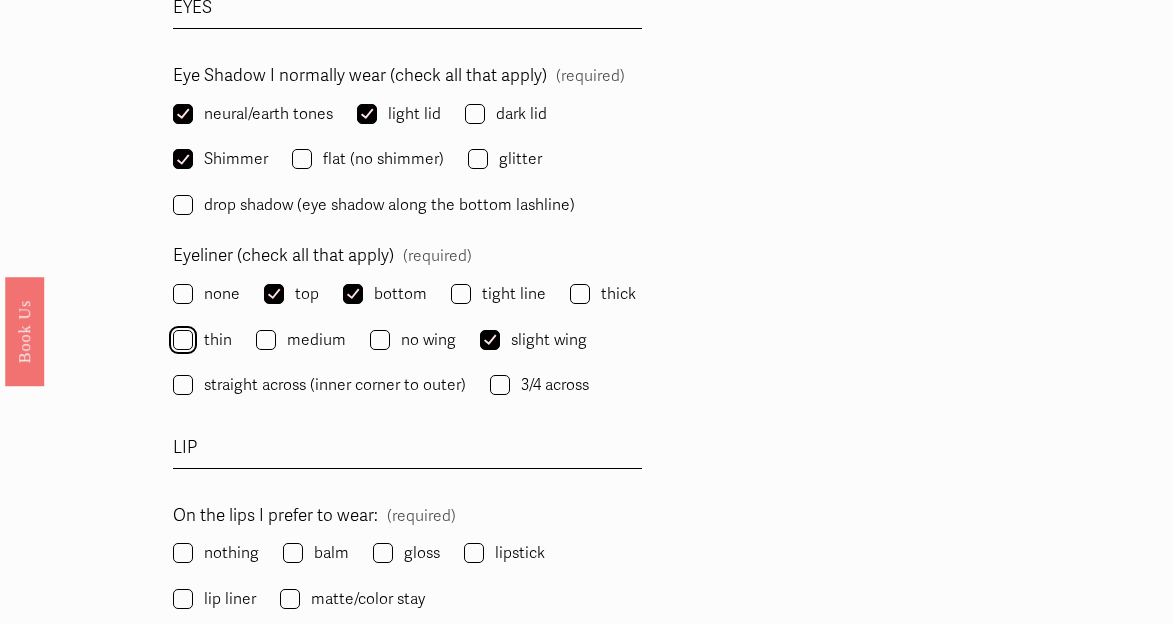 click on "thin" at bounding box center (183, 340) 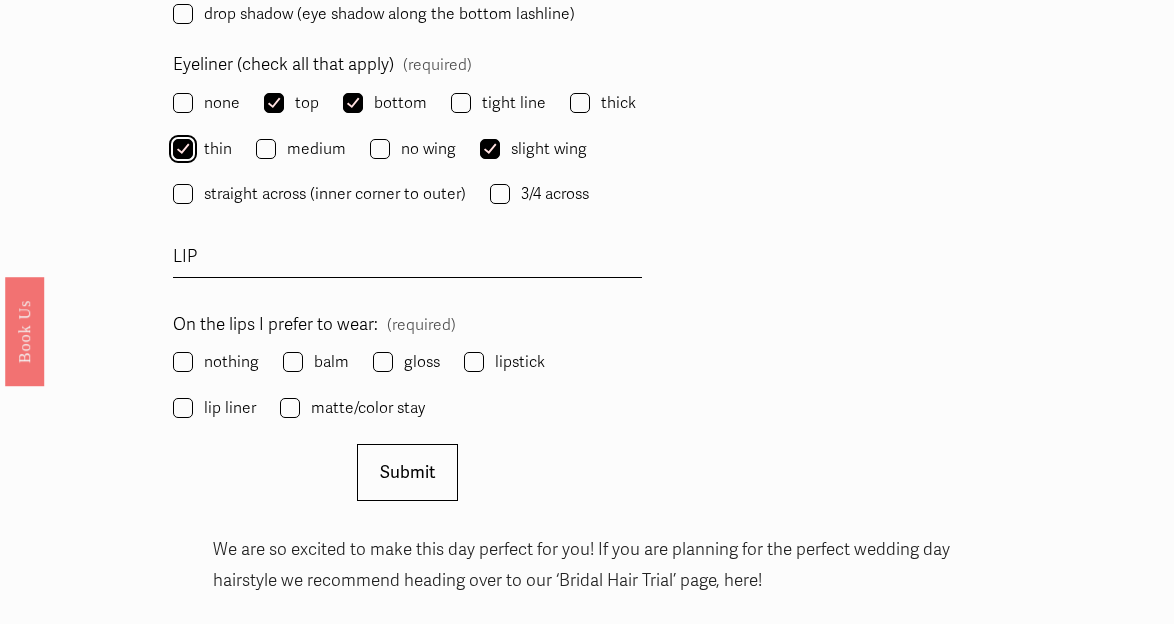 scroll, scrollTop: 3240, scrollLeft: 0, axis: vertical 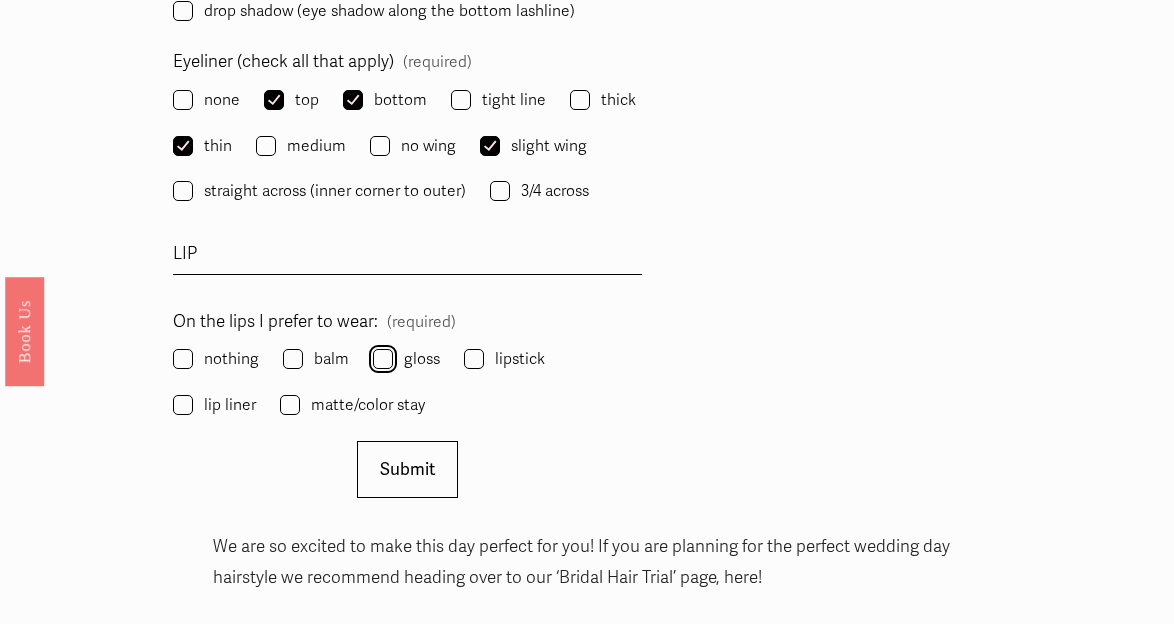 click on "gloss" at bounding box center (383, 359) 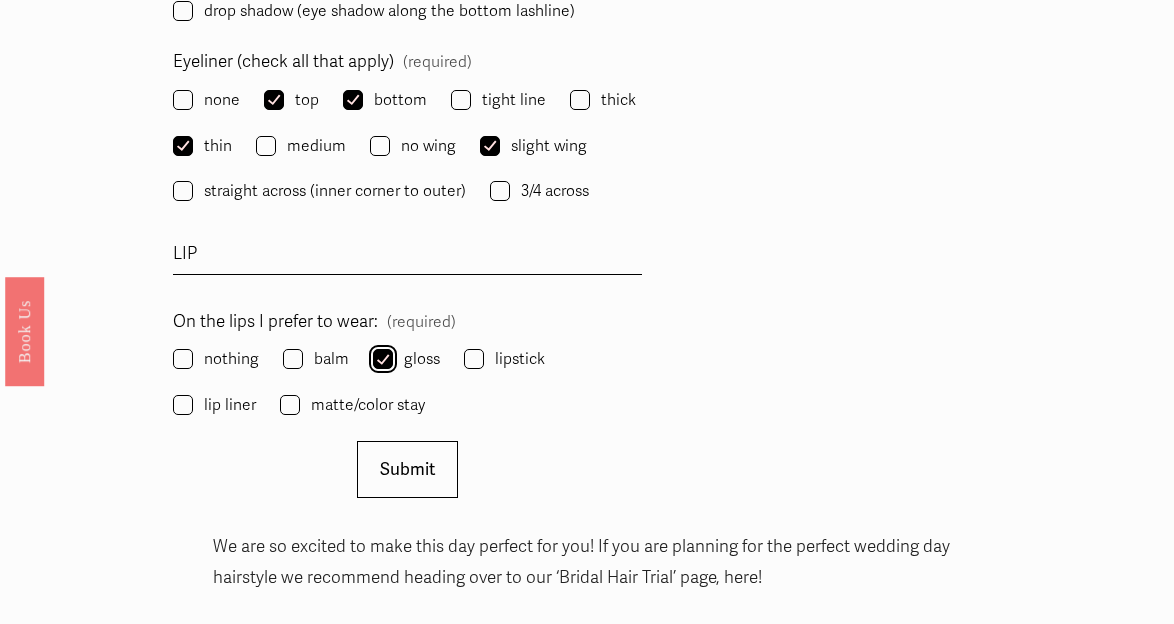 checkbox on "true" 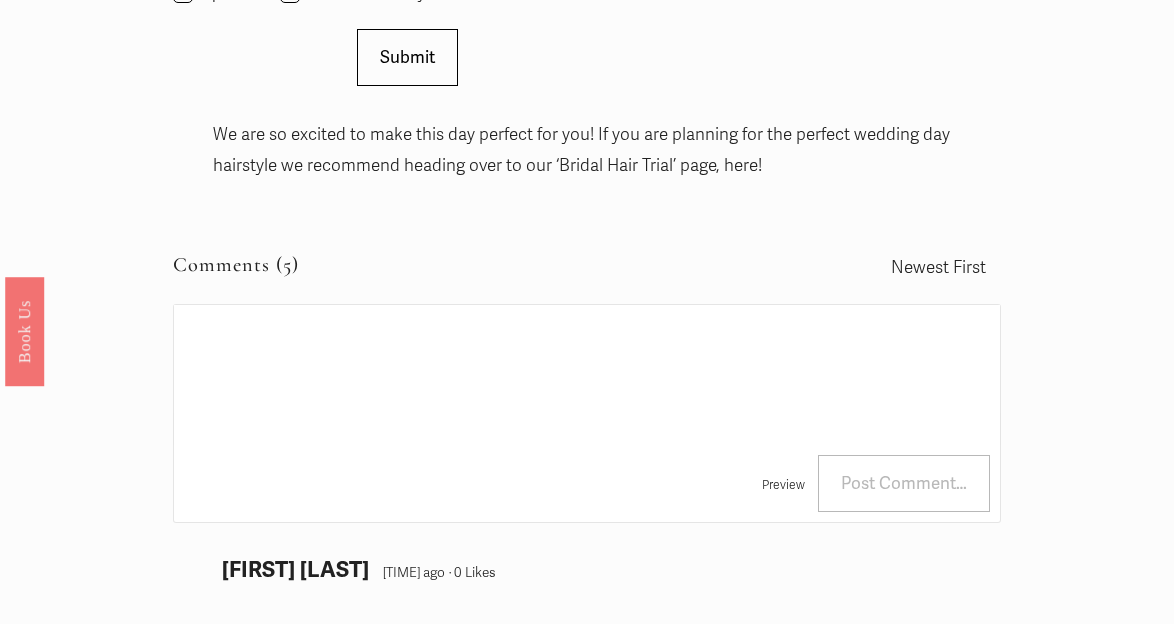 scroll, scrollTop: 3654, scrollLeft: 0, axis: vertical 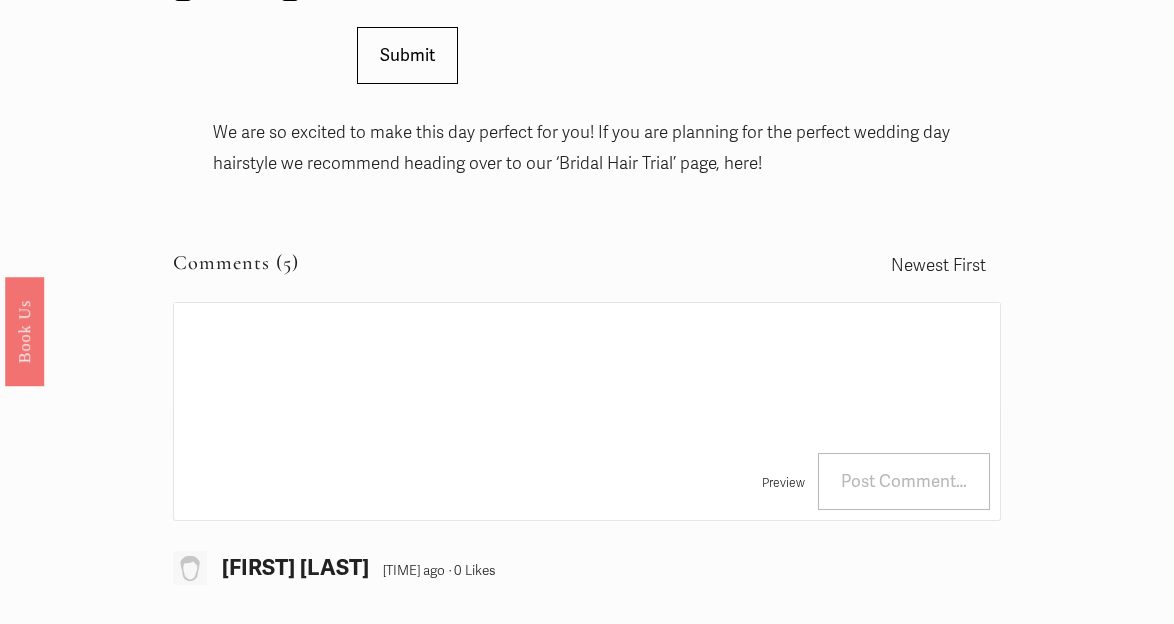 click at bounding box center [587, 373] 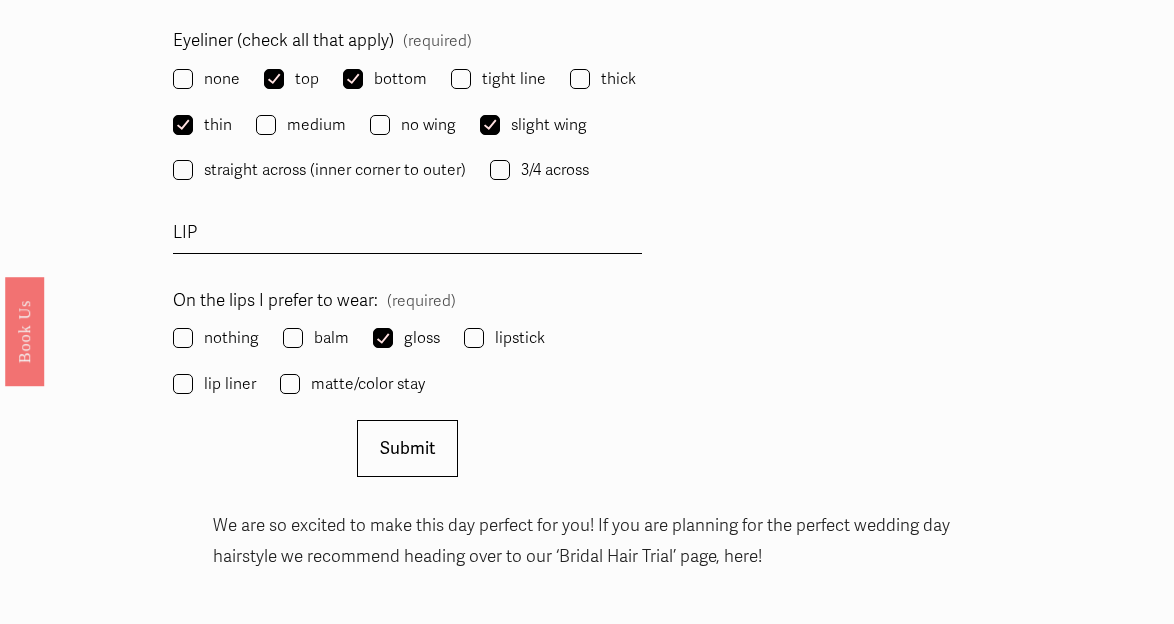 scroll, scrollTop: 3259, scrollLeft: 0, axis: vertical 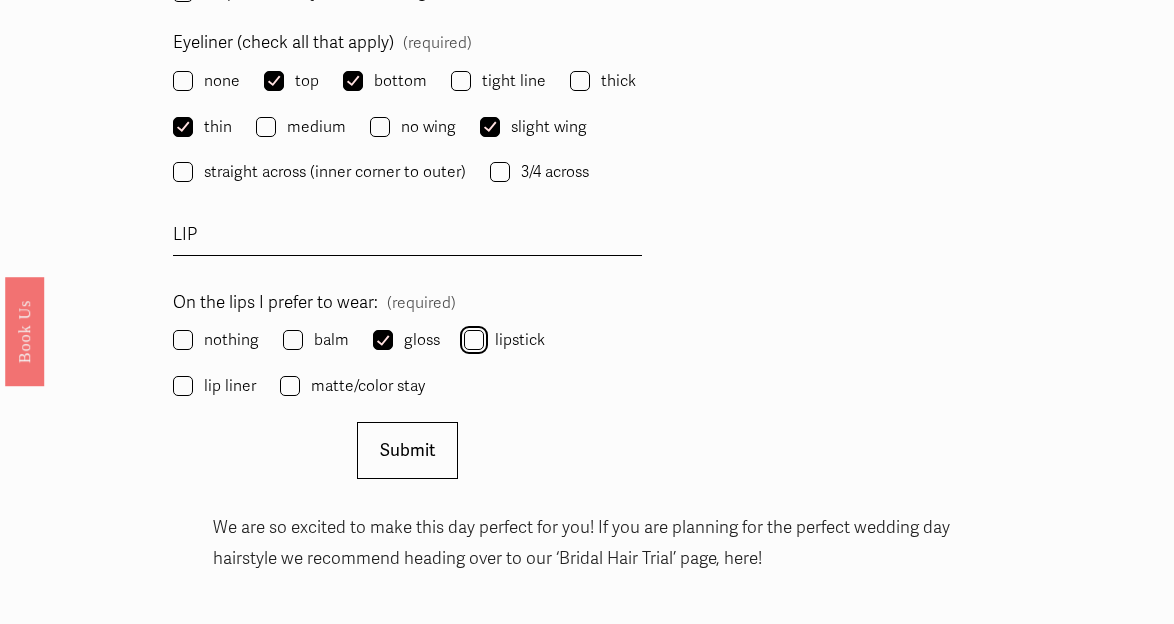 click on "lipstick" at bounding box center [474, 340] 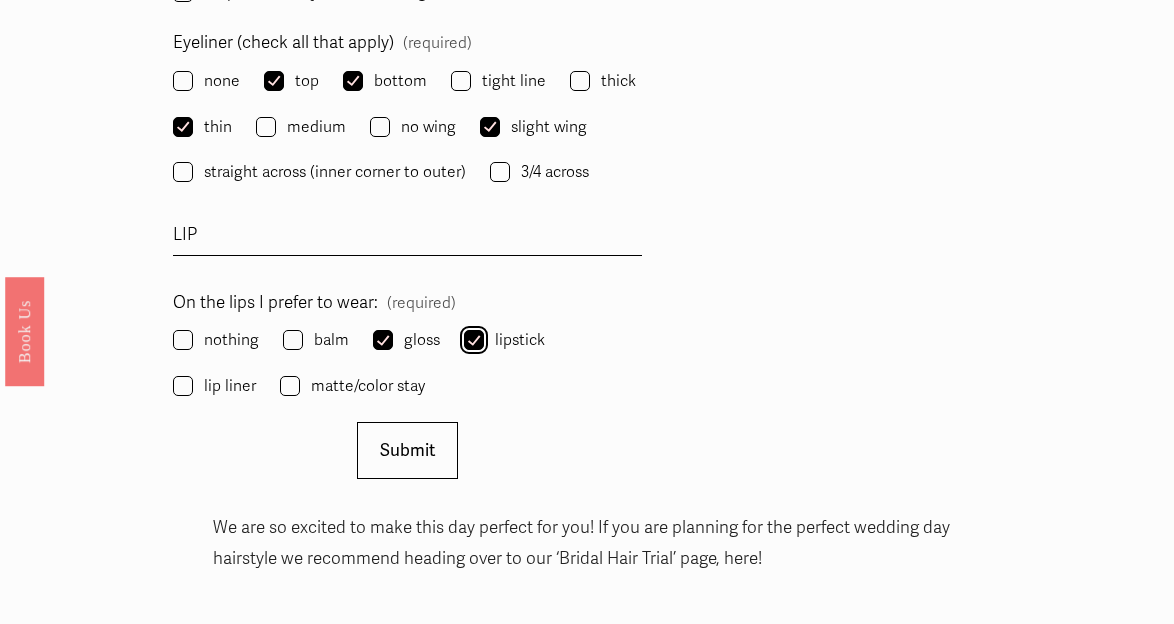 checkbox on "true" 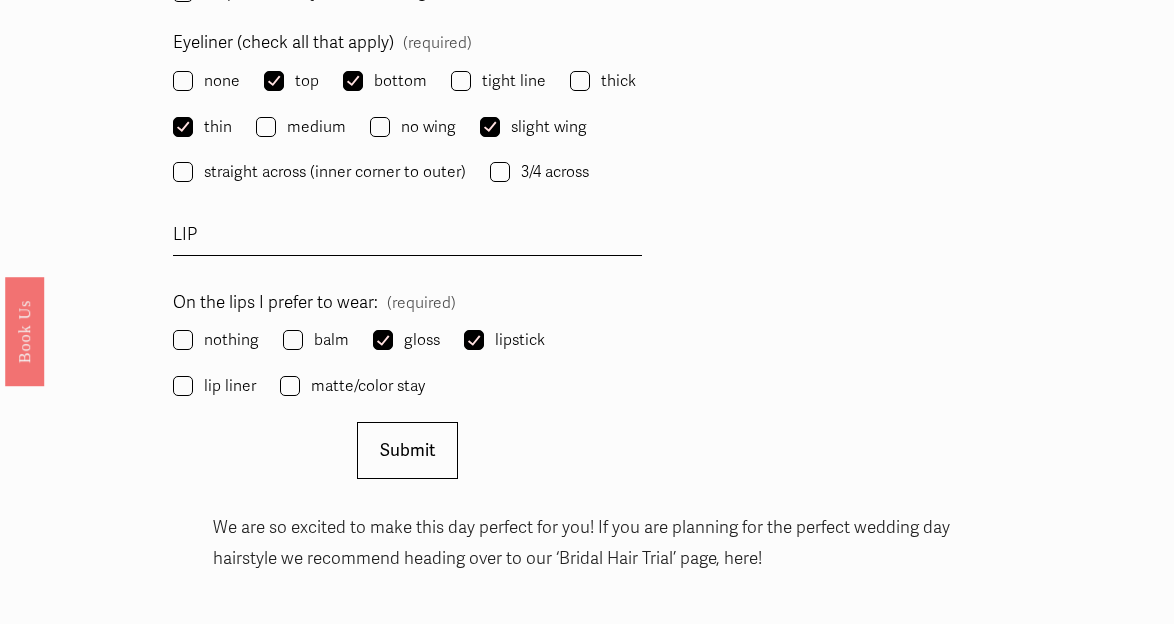 click on "lip liner" at bounding box center (216, 386) 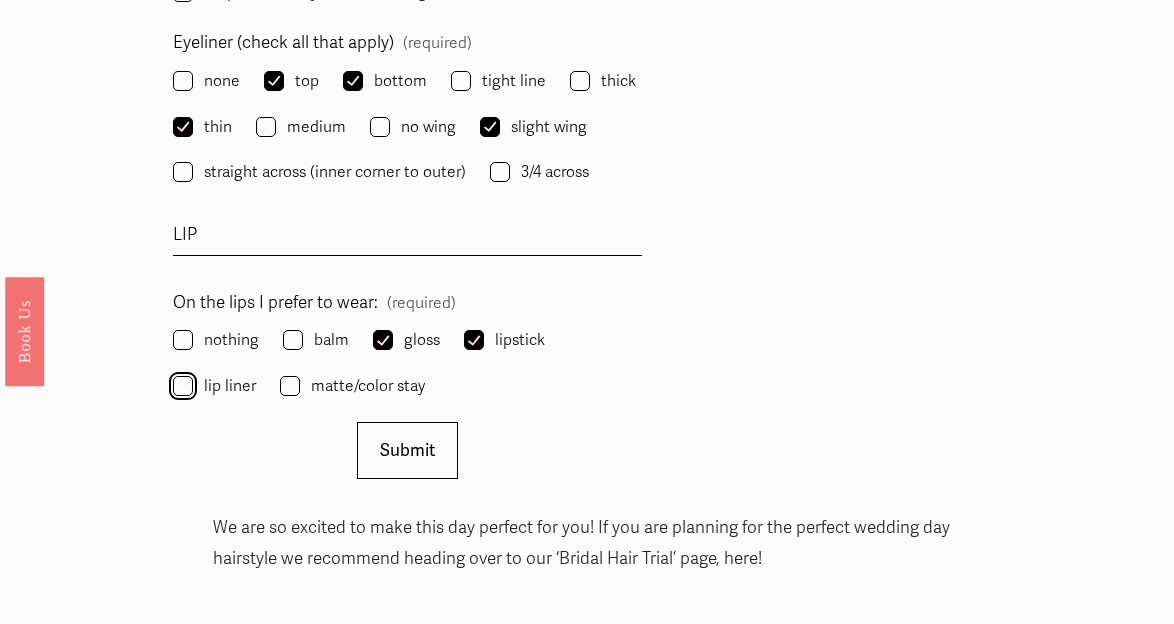 click on "lip liner" at bounding box center (183, 386) 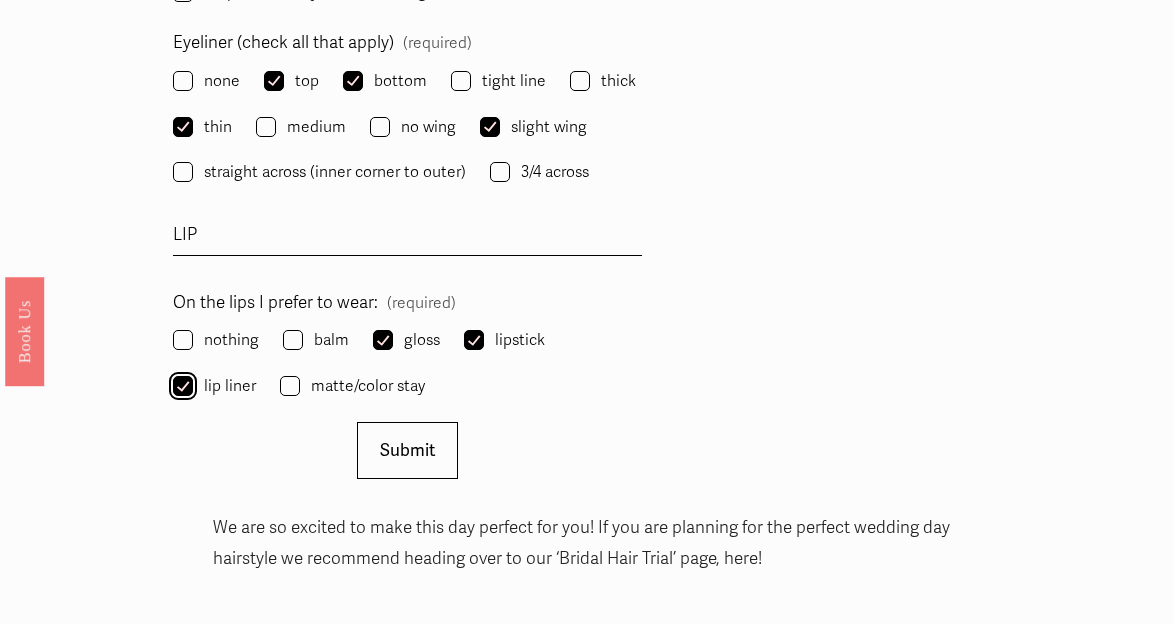 checkbox on "true" 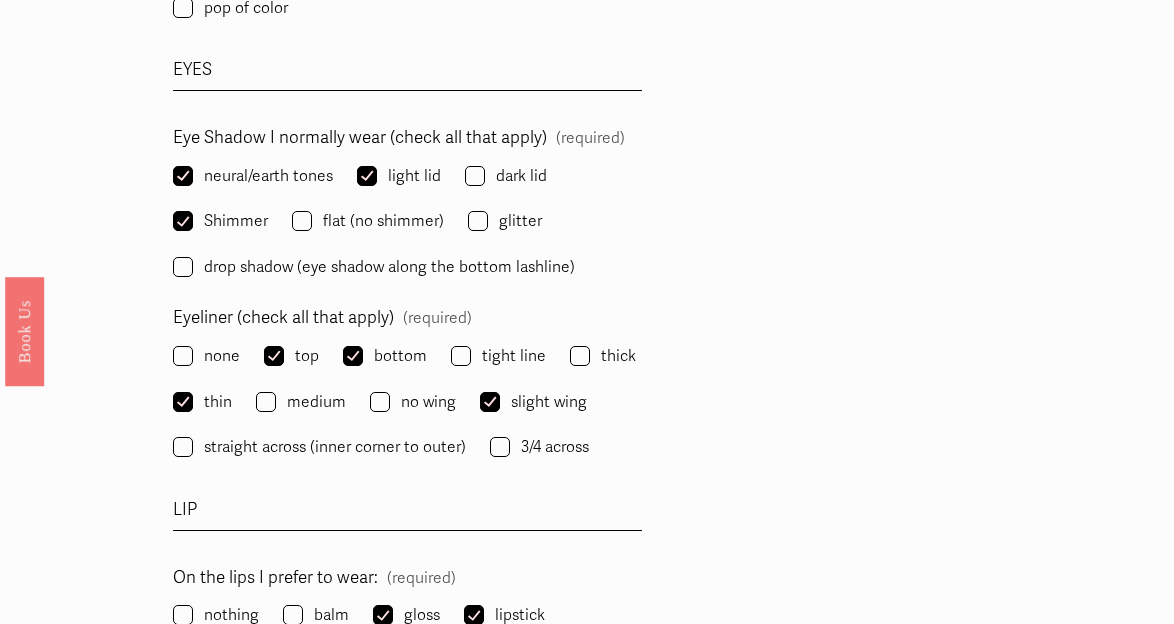 scroll, scrollTop: 2964, scrollLeft: 0, axis: vertical 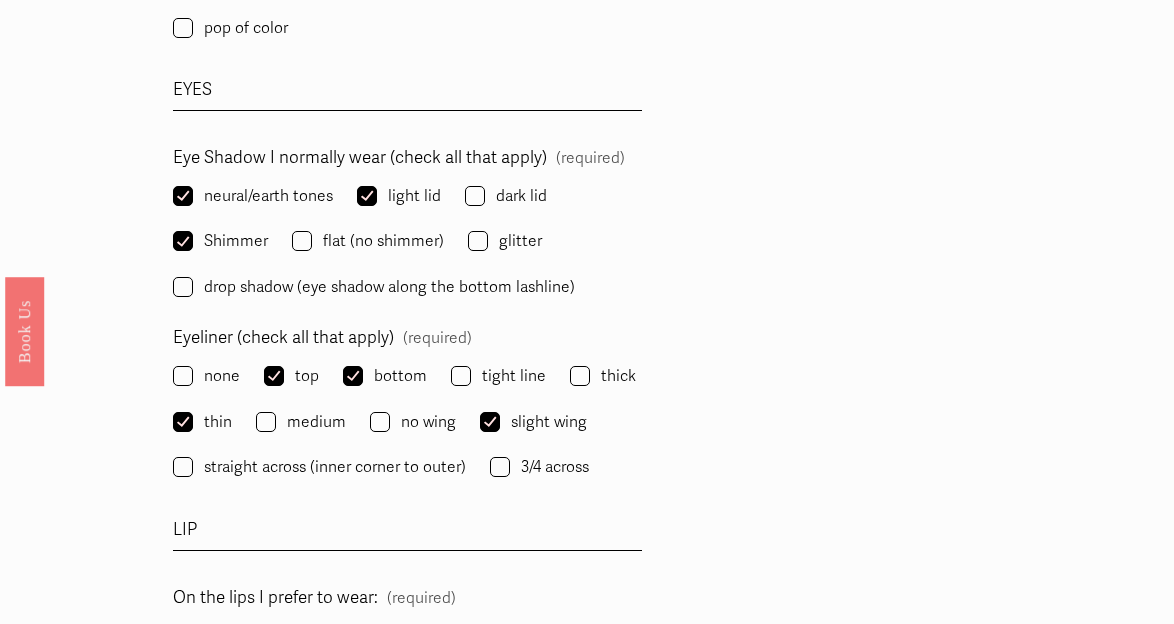 click on "medium" at bounding box center (303, 422) 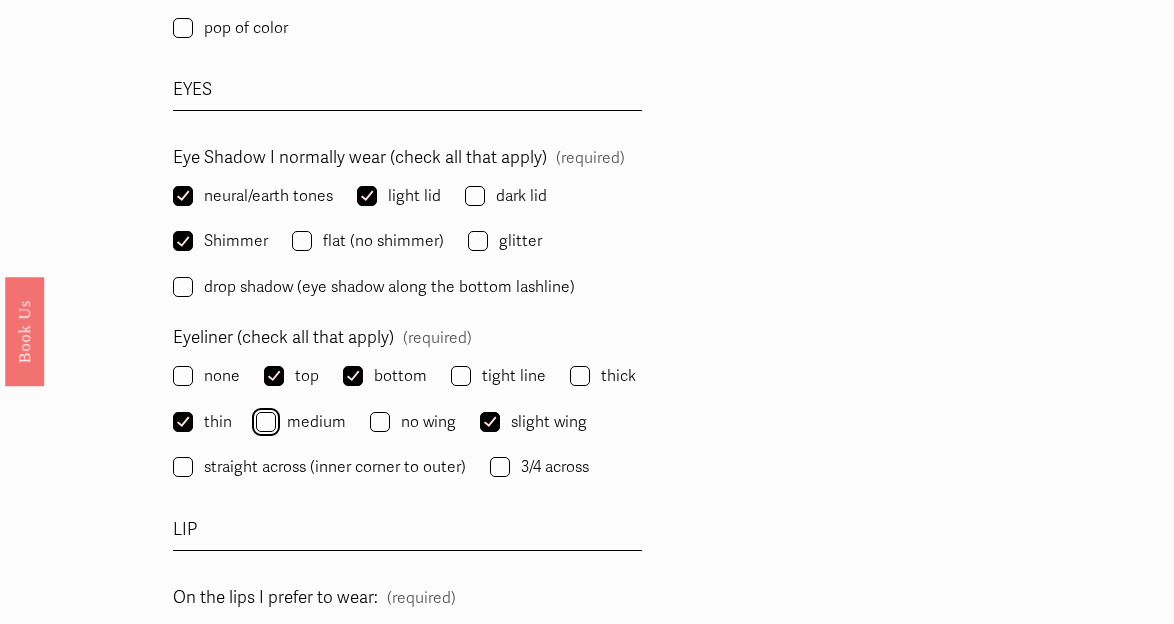 click on "medium" at bounding box center [266, 422] 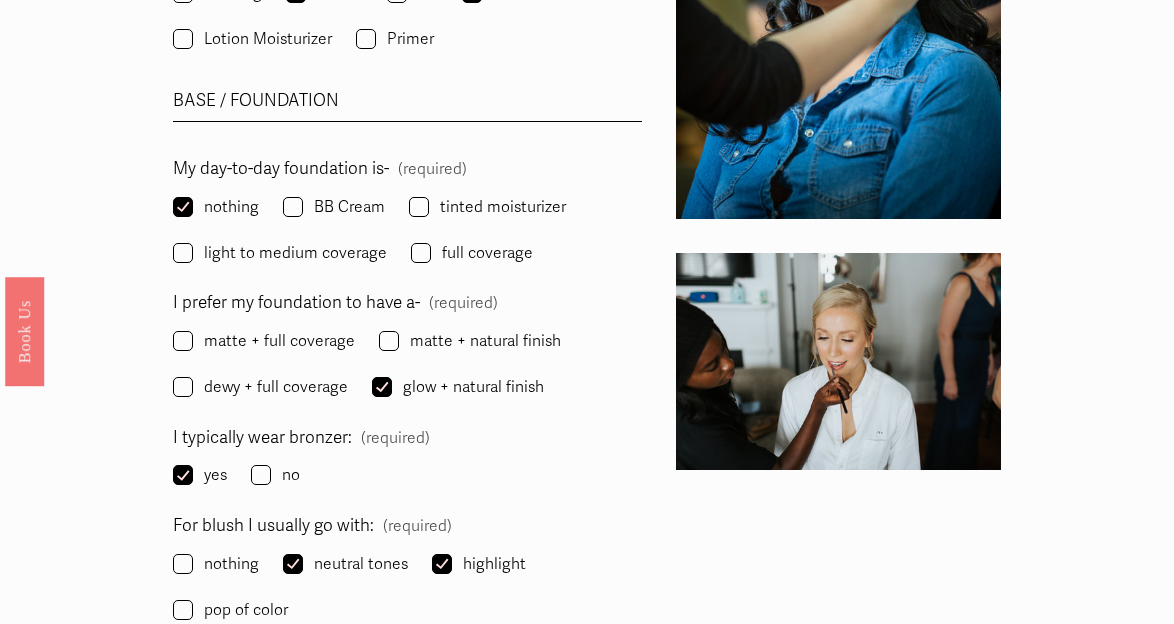 scroll, scrollTop: 2371, scrollLeft: 0, axis: vertical 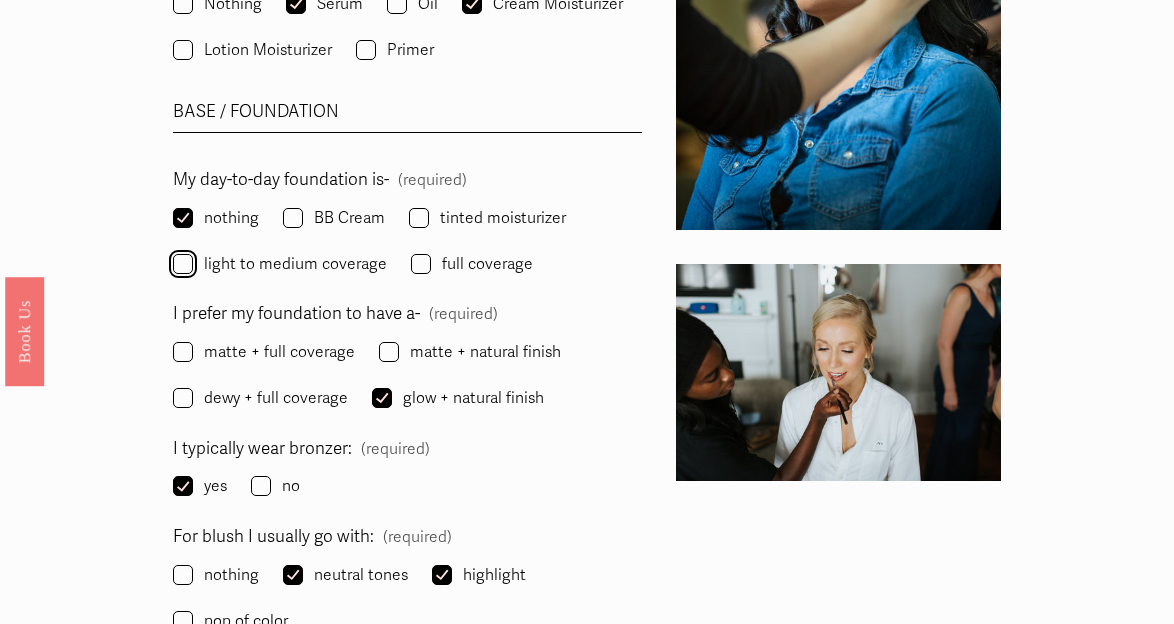 click on "light to medium coverage" at bounding box center (183, 264) 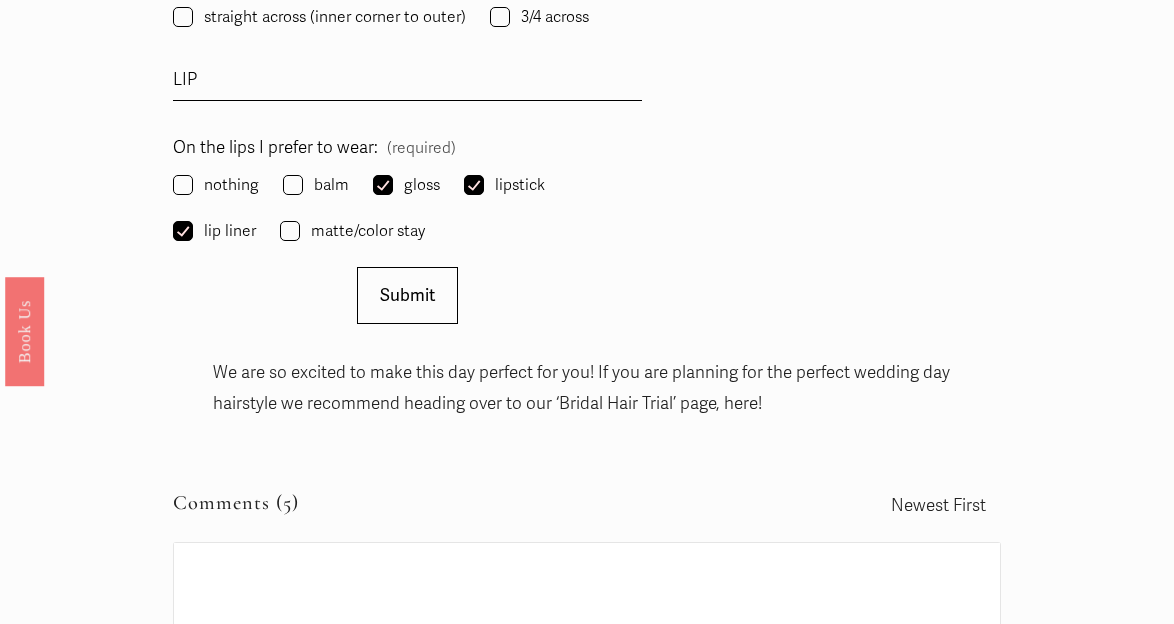 scroll, scrollTop: 3418, scrollLeft: 0, axis: vertical 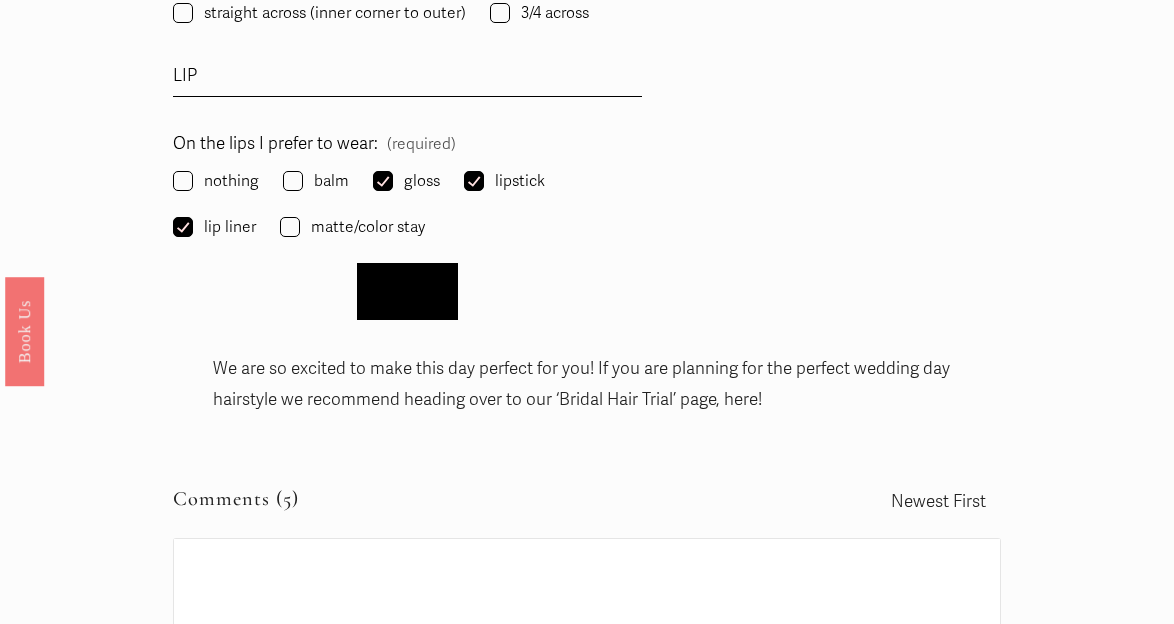 click on "Submit" at bounding box center (407, 291) 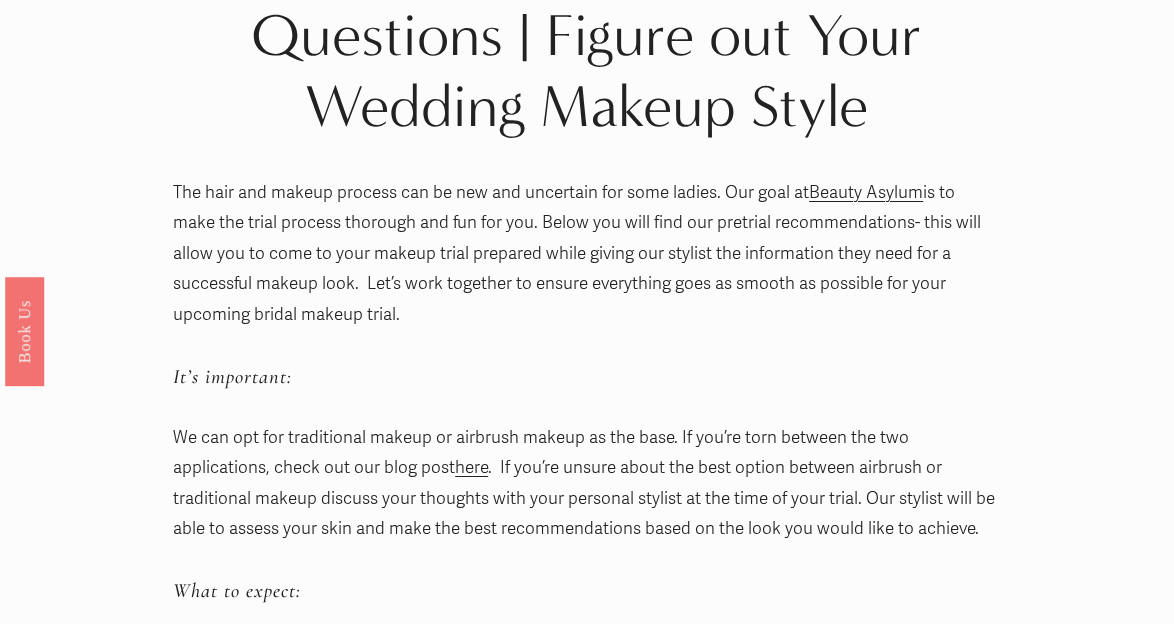 scroll, scrollTop: 151, scrollLeft: 0, axis: vertical 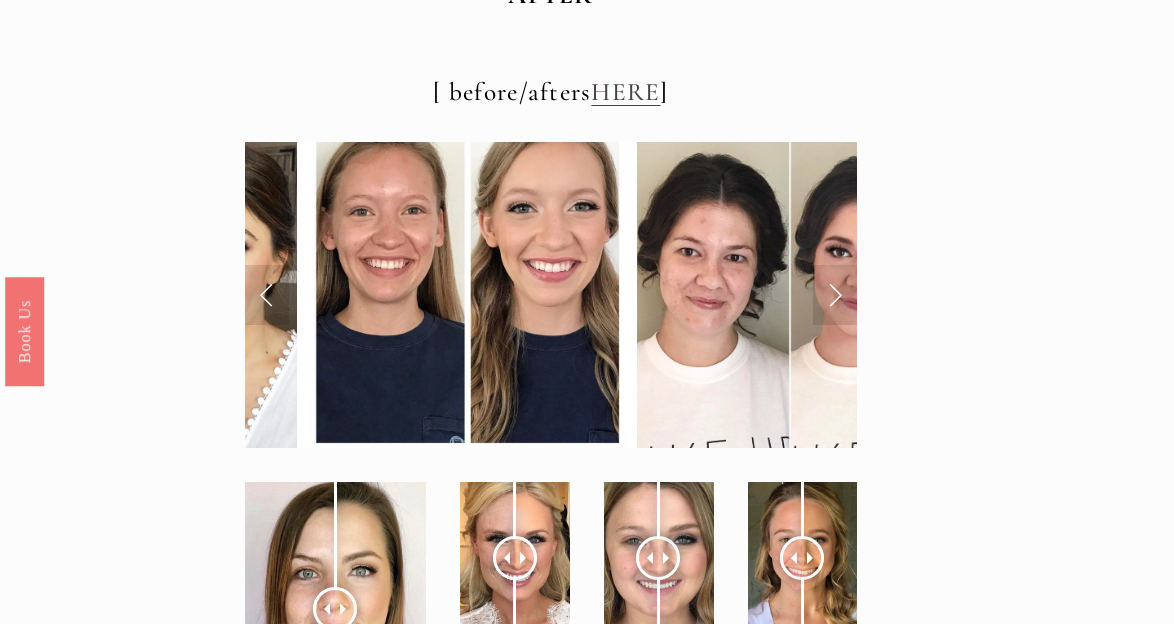 click at bounding box center [267, 295] 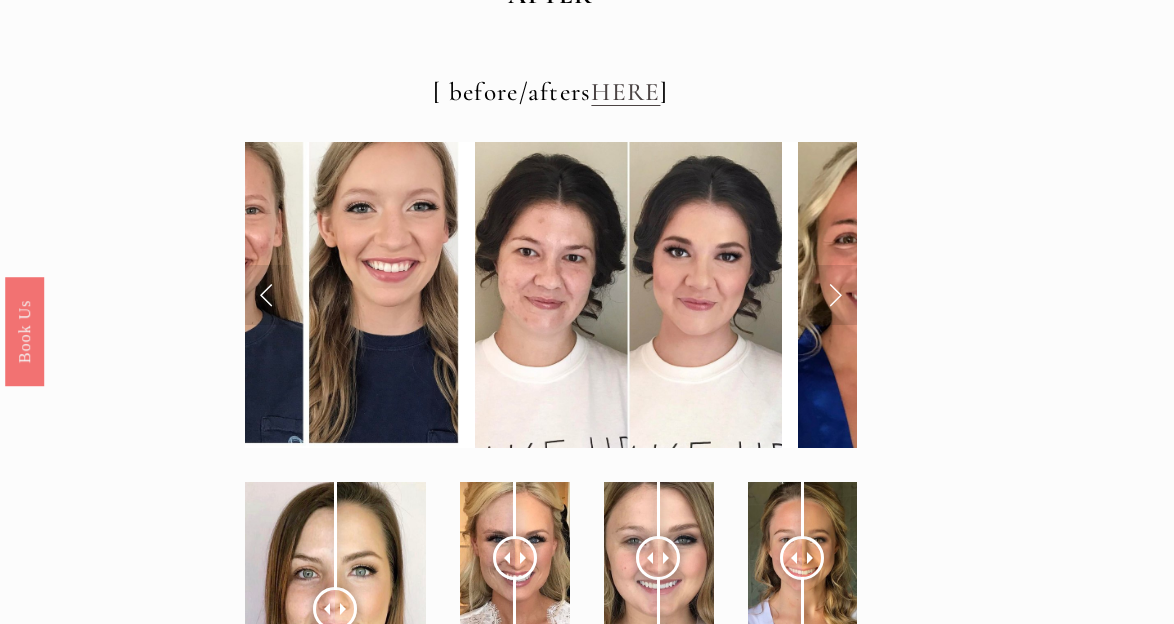 click at bounding box center (835, 295) 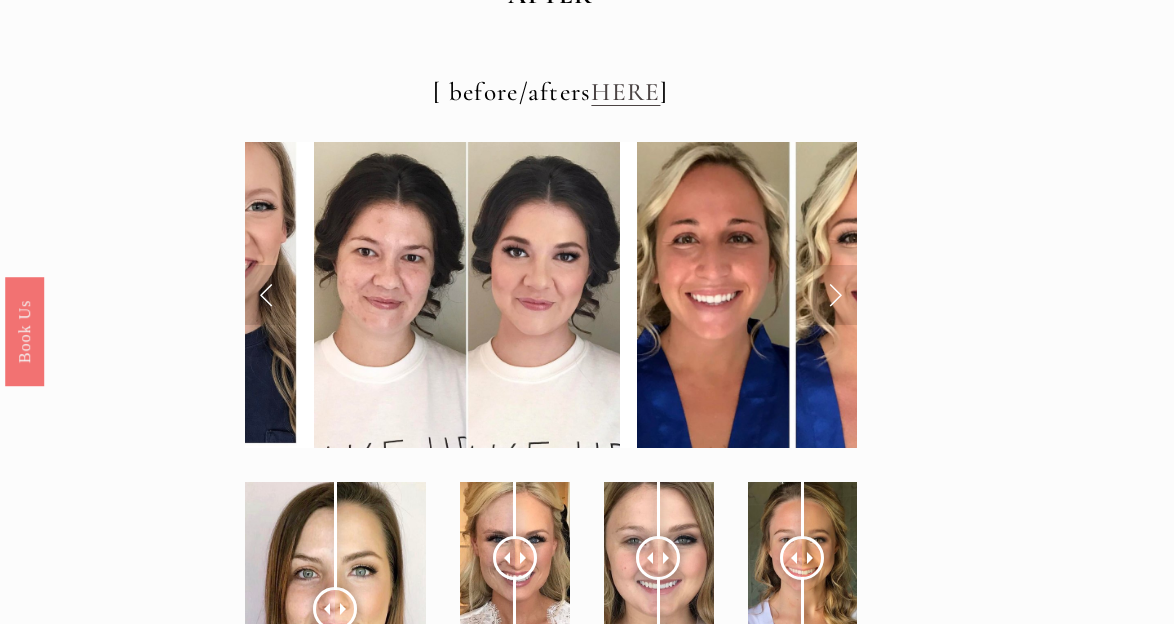 click at bounding box center [835, 295] 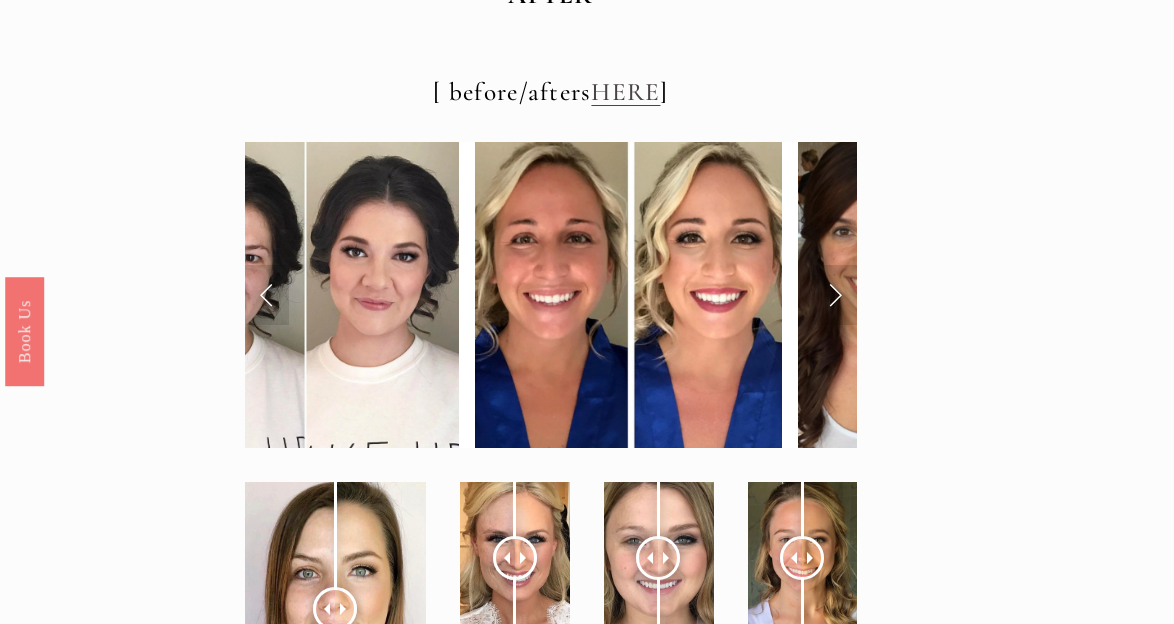 click at bounding box center (835, 295) 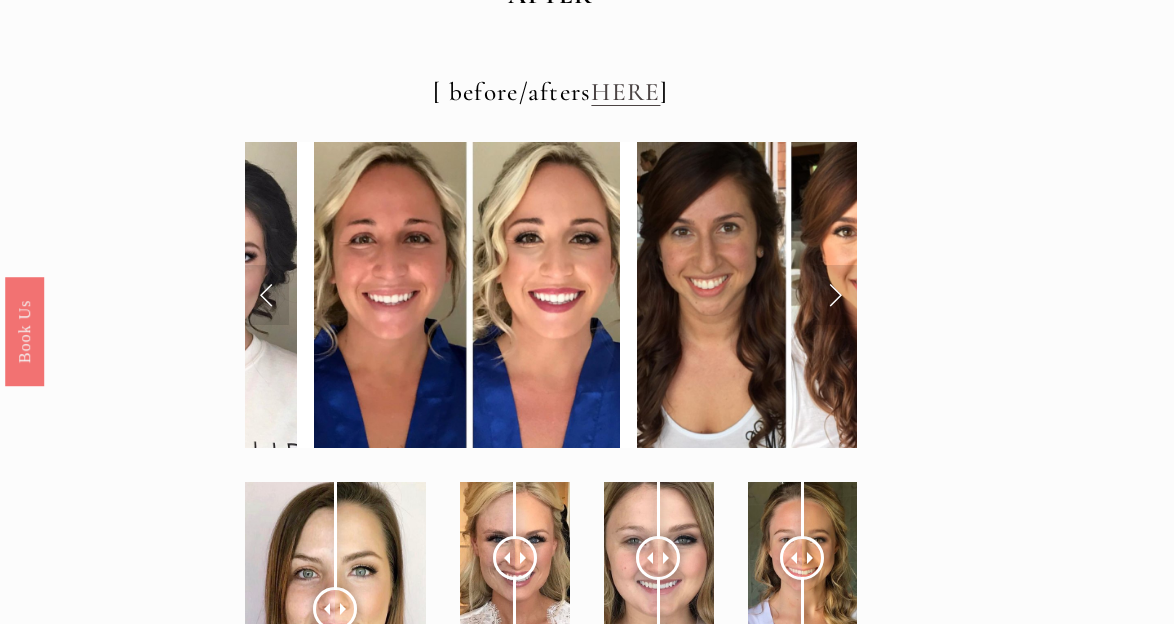 click at bounding box center [835, 295] 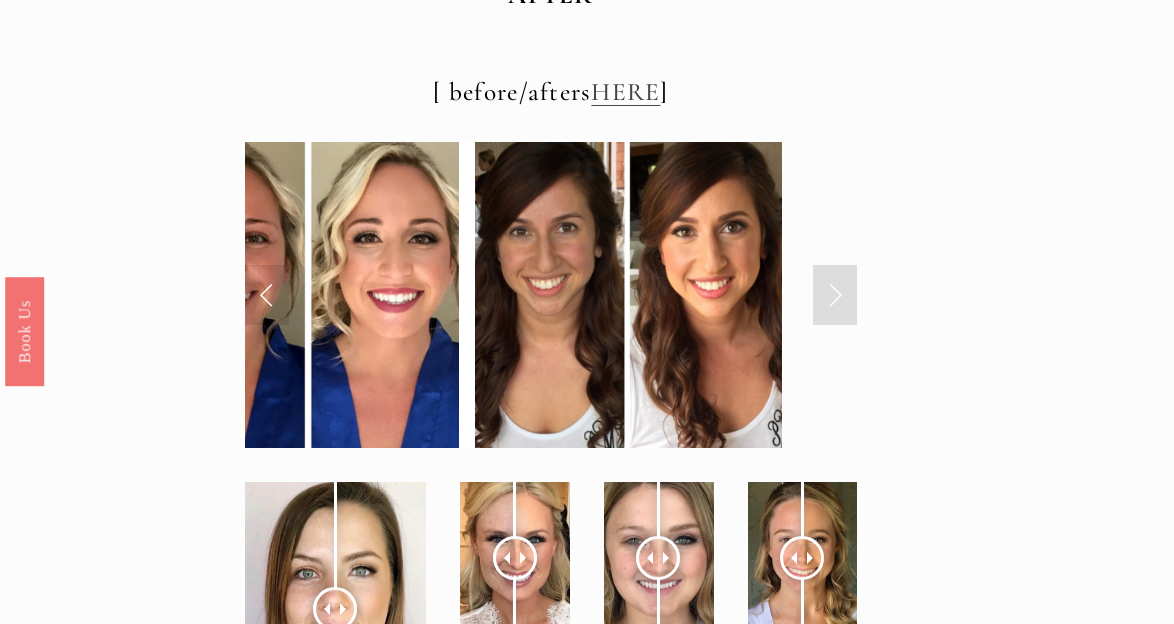 click at bounding box center (835, 295) 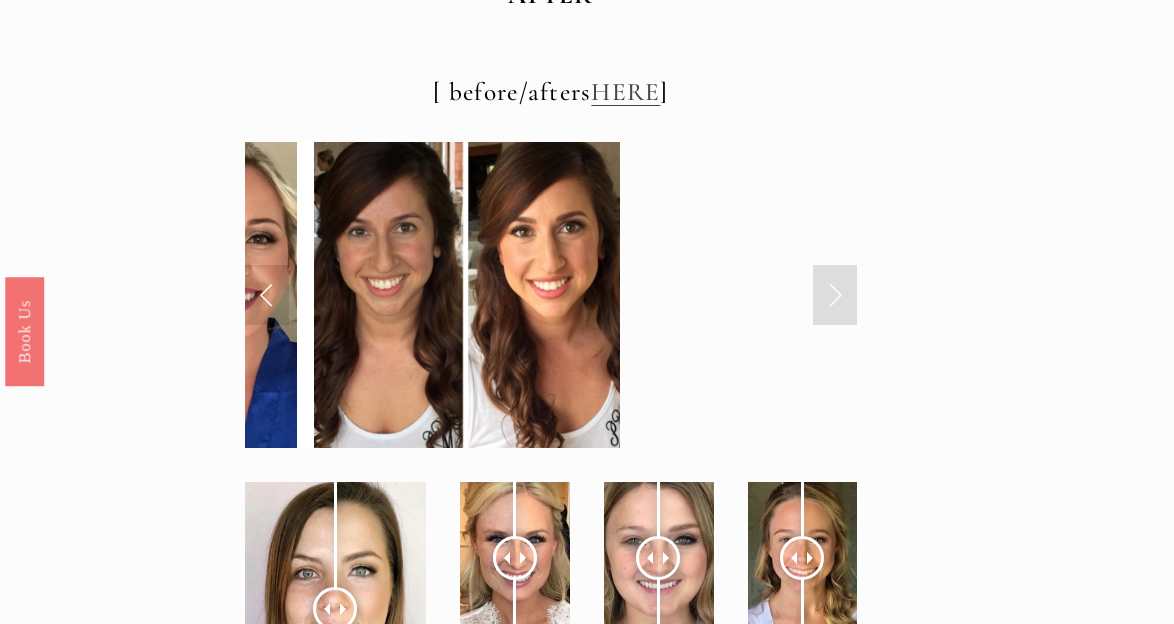 click at bounding box center [835, 295] 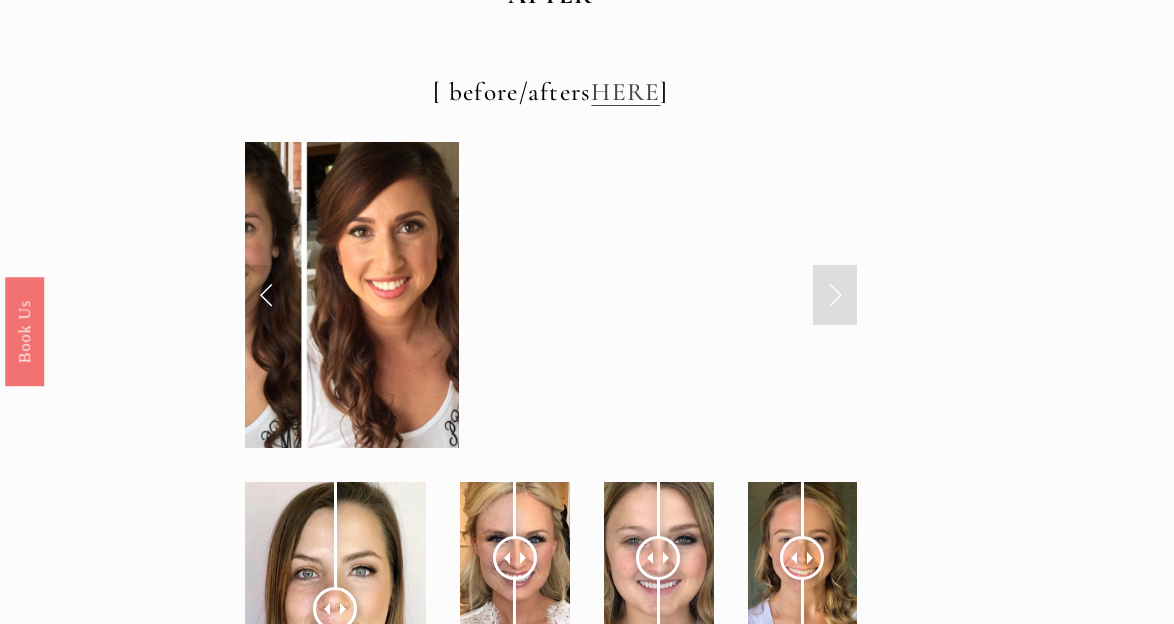 click at bounding box center (835, 295) 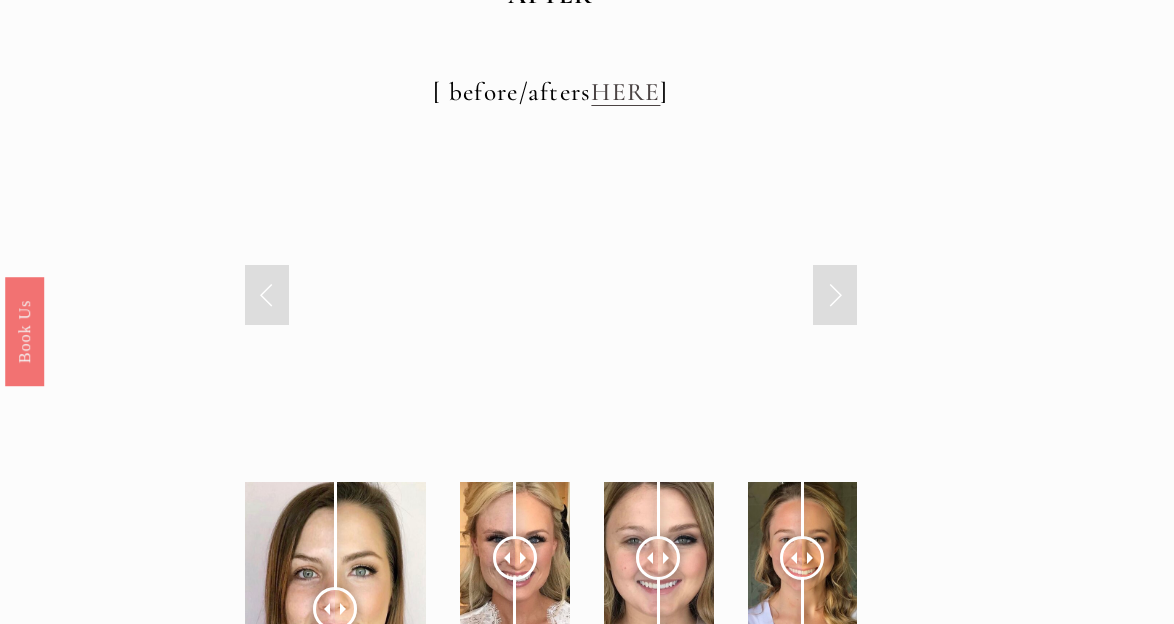 click at bounding box center [835, 295] 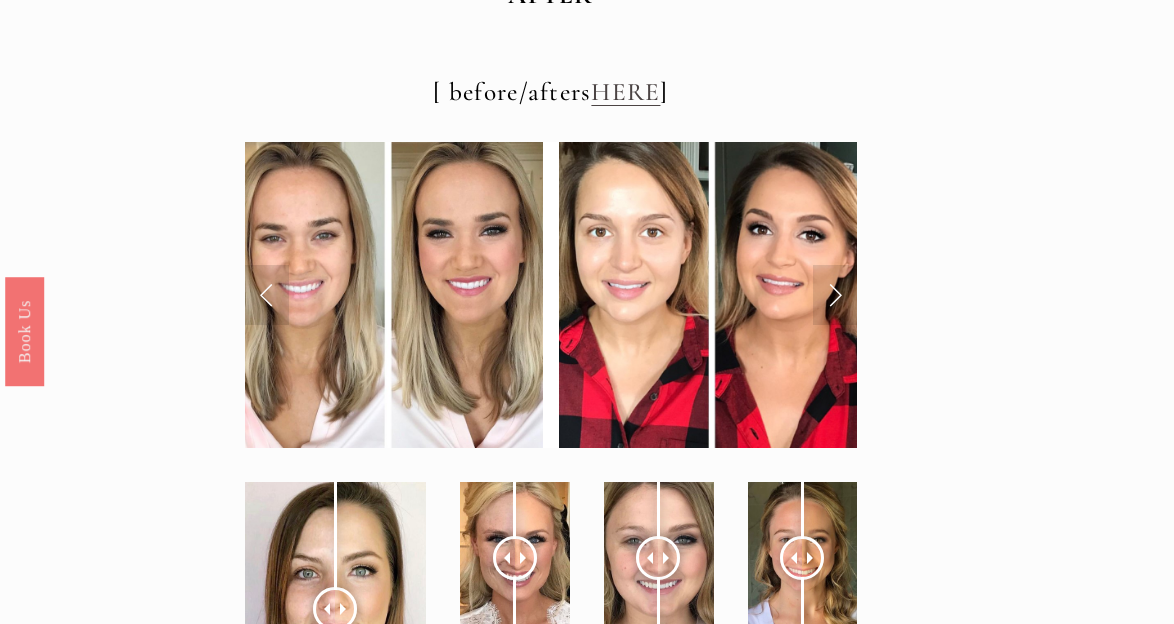 click at bounding box center (835, 295) 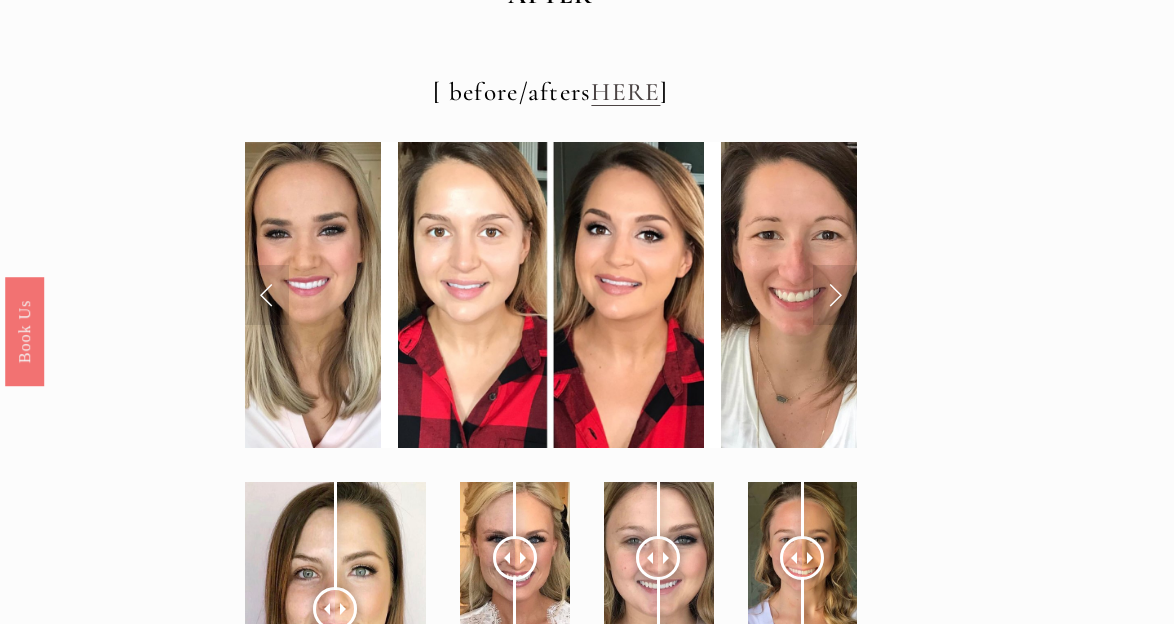 click at bounding box center (835, 295) 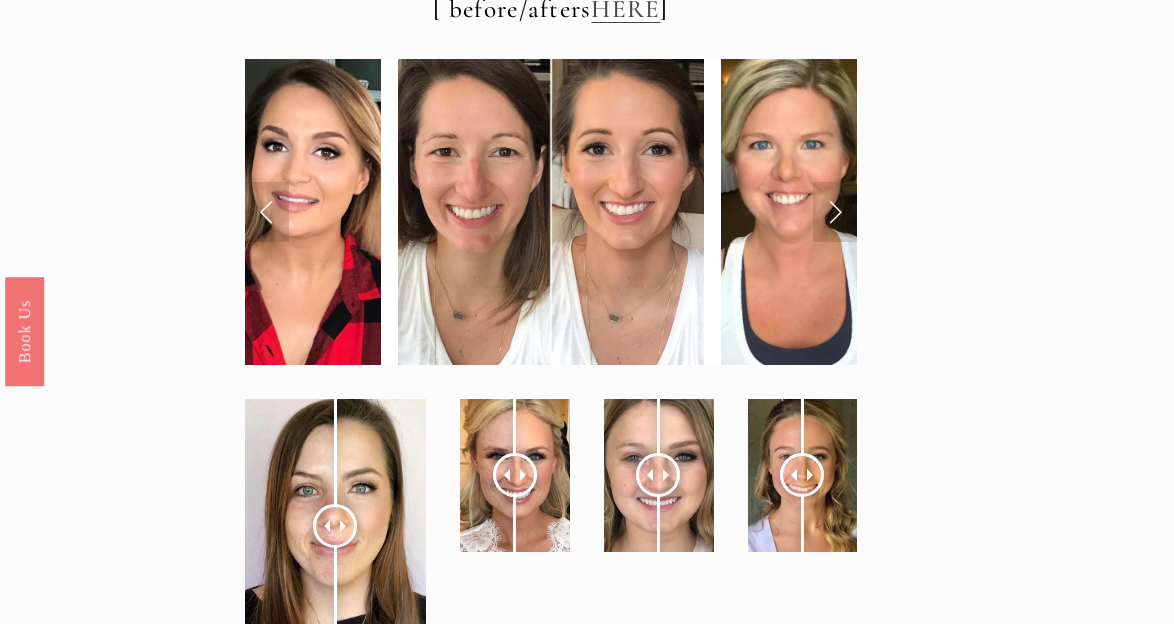 scroll, scrollTop: 6946, scrollLeft: 0, axis: vertical 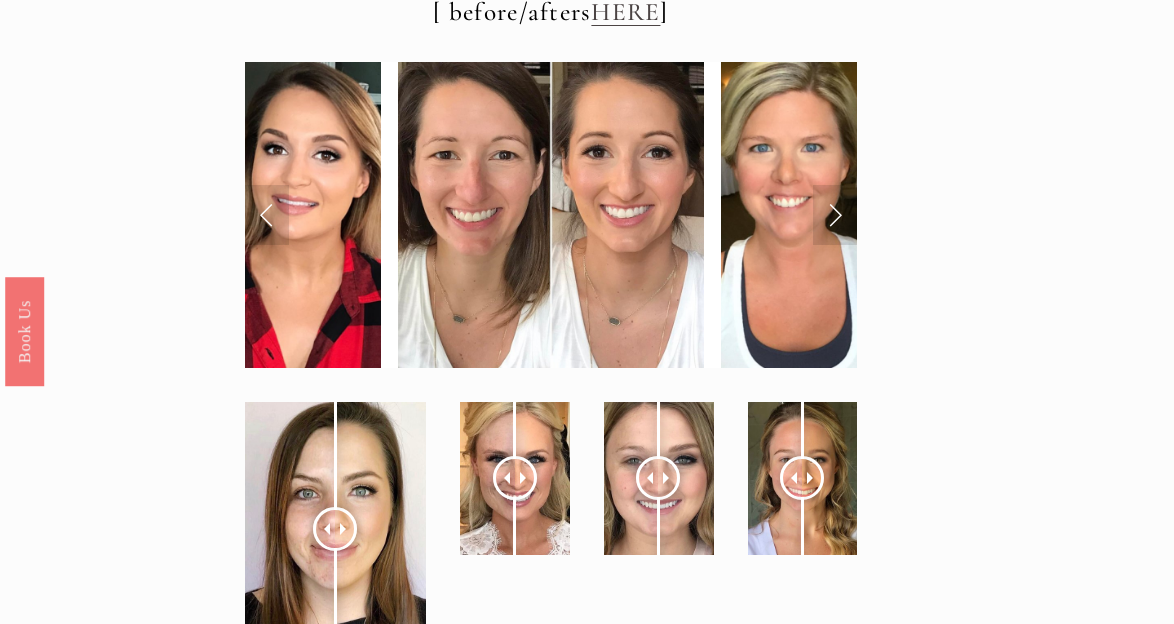 click at bounding box center [835, 215] 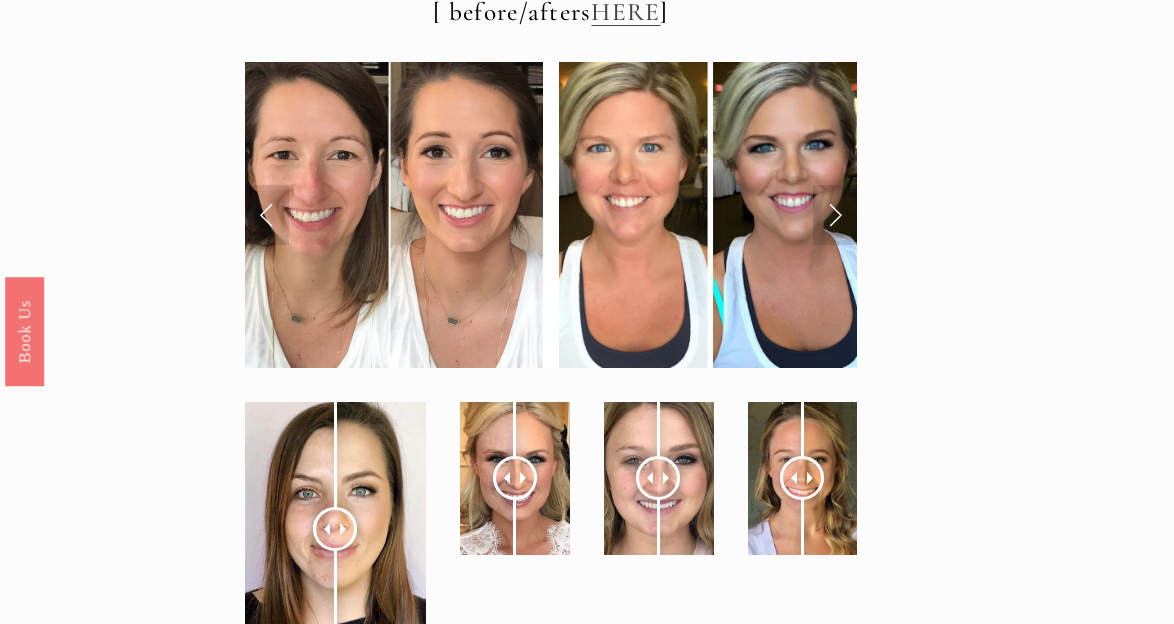 click at bounding box center [835, 215] 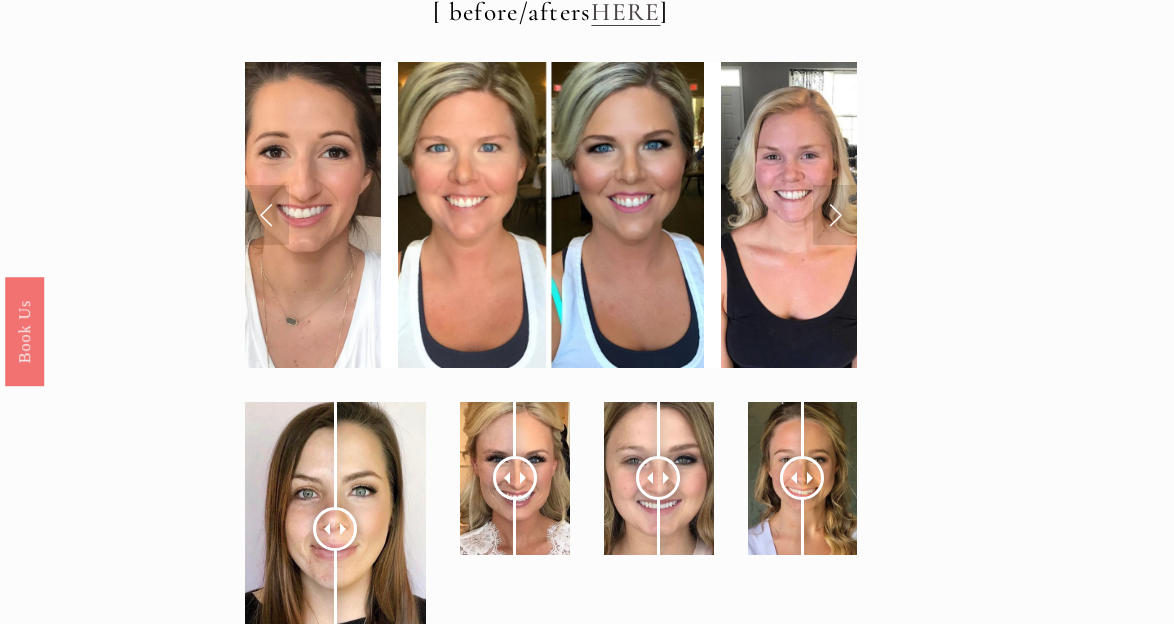 click at bounding box center [835, 215] 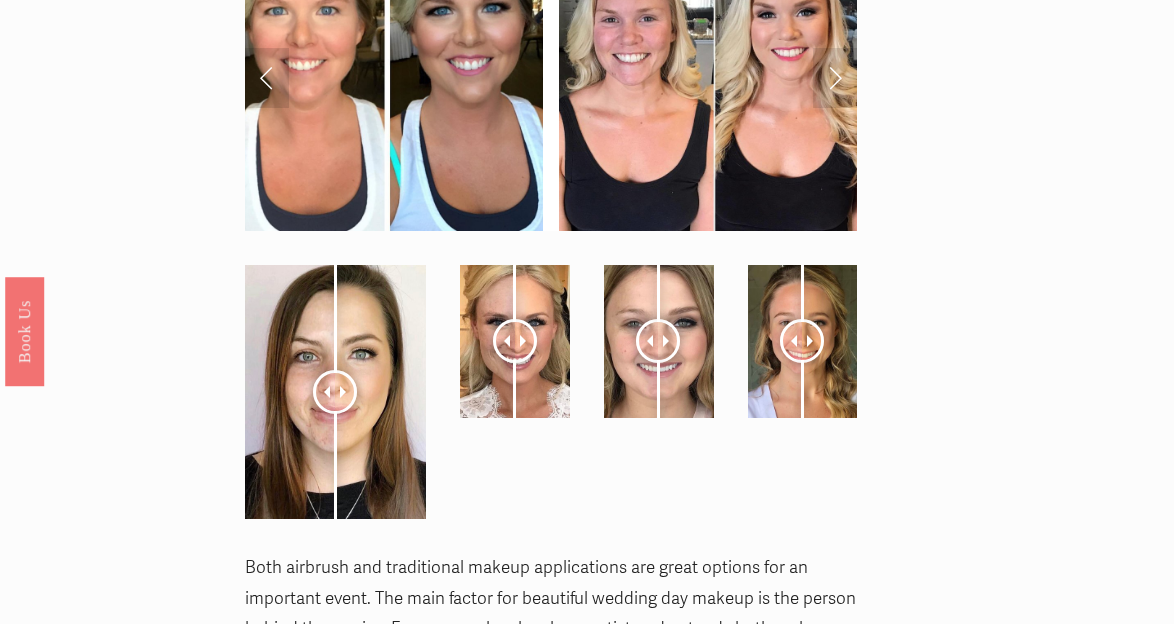 scroll, scrollTop: 7104, scrollLeft: 0, axis: vertical 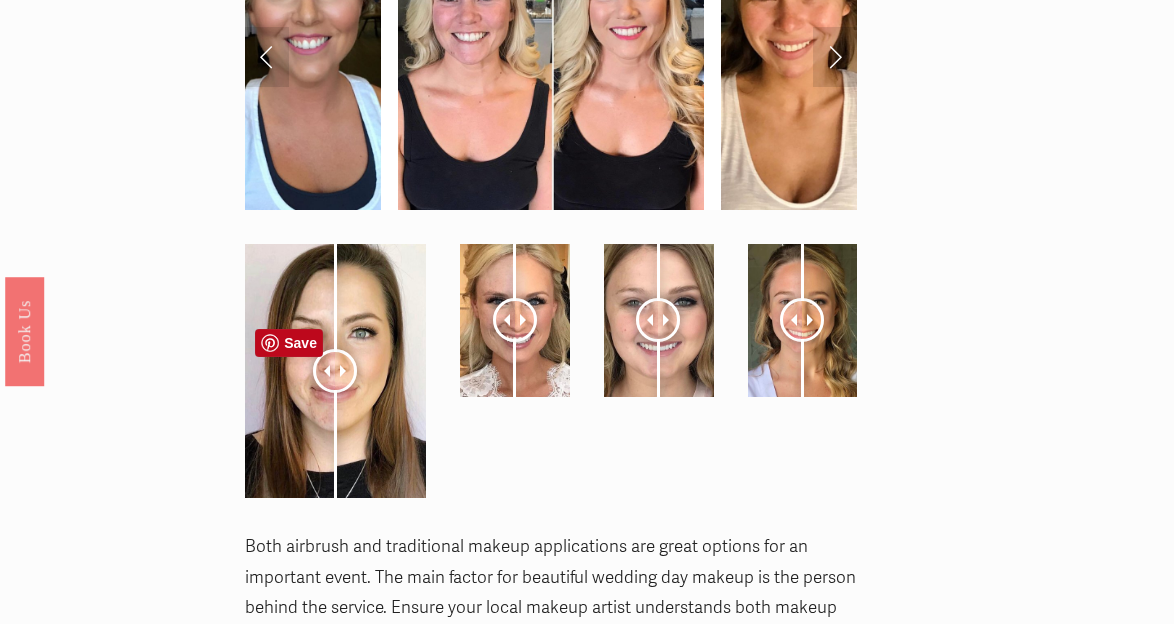 click at bounding box center (346, 371) 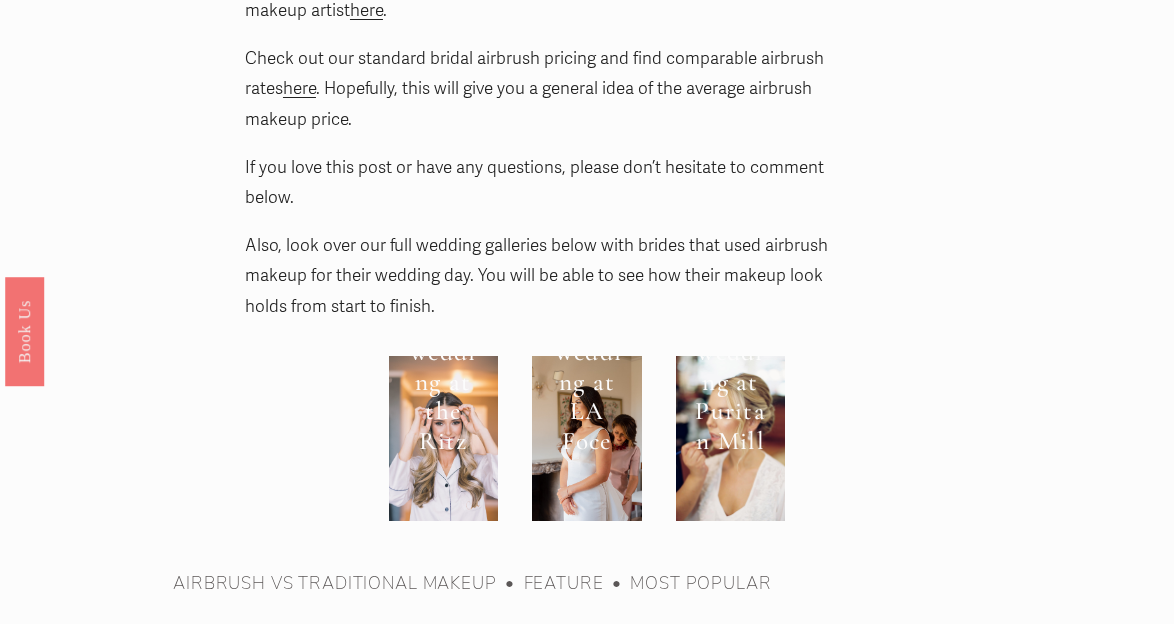 scroll, scrollTop: 7856, scrollLeft: 0, axis: vertical 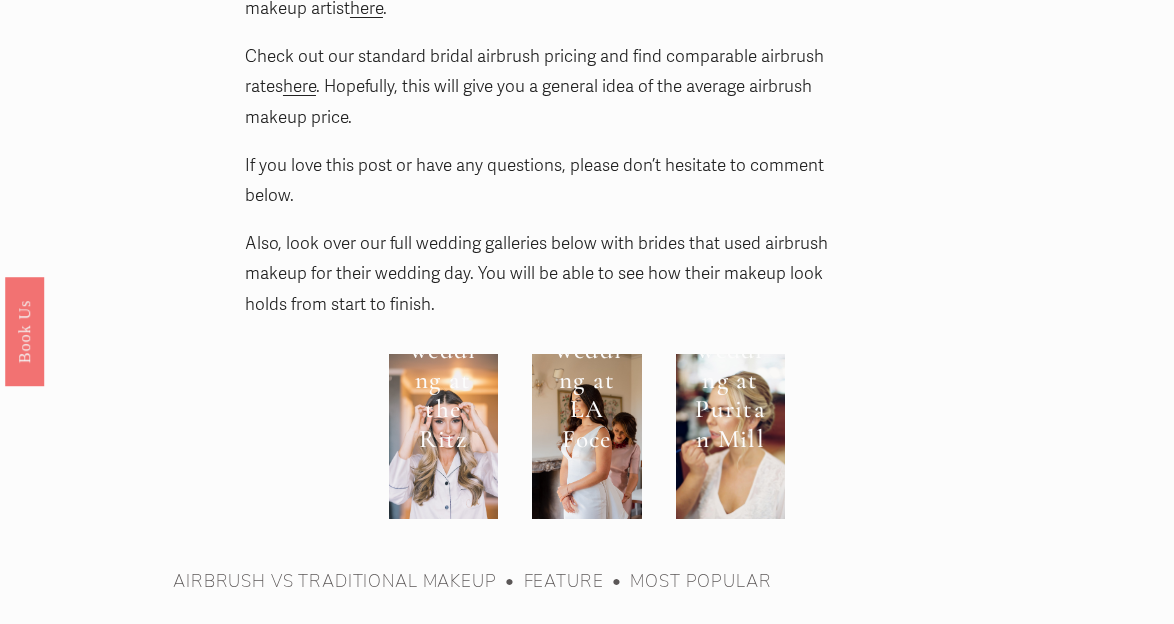 click on "here" at bounding box center [299, 86] 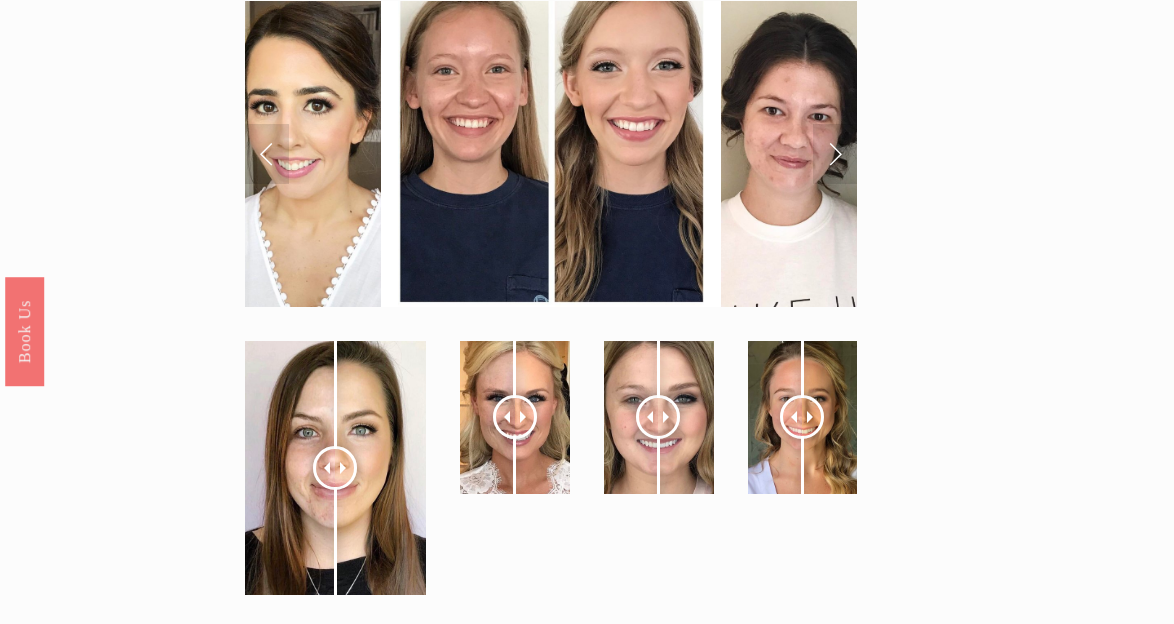 scroll, scrollTop: 7004, scrollLeft: 0, axis: vertical 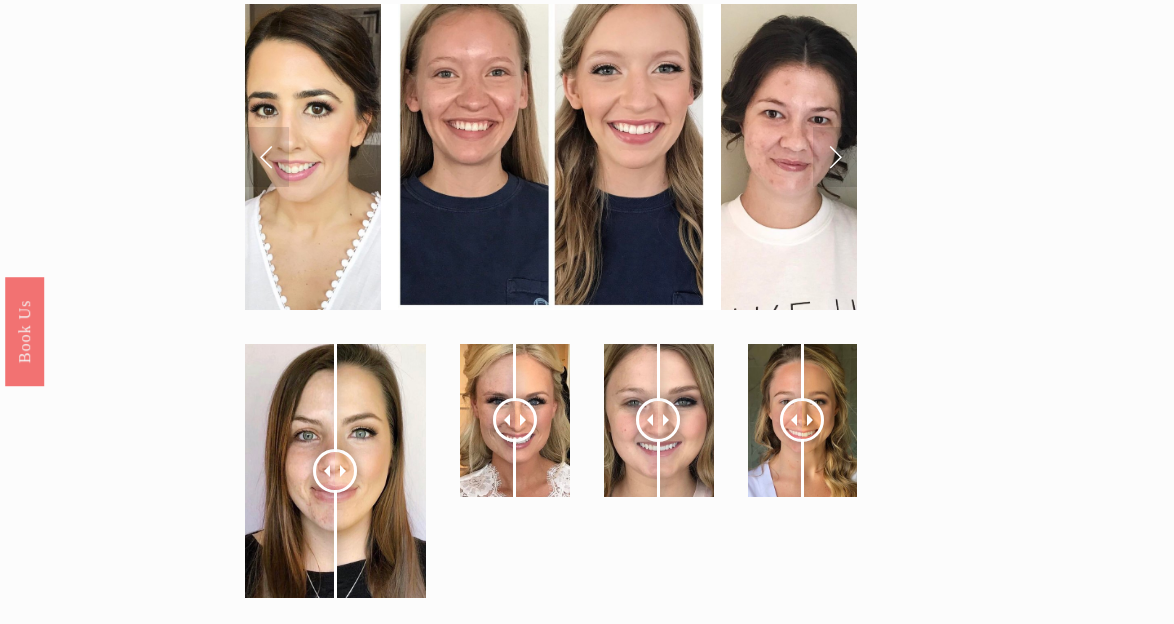 click at bounding box center [835, 157] 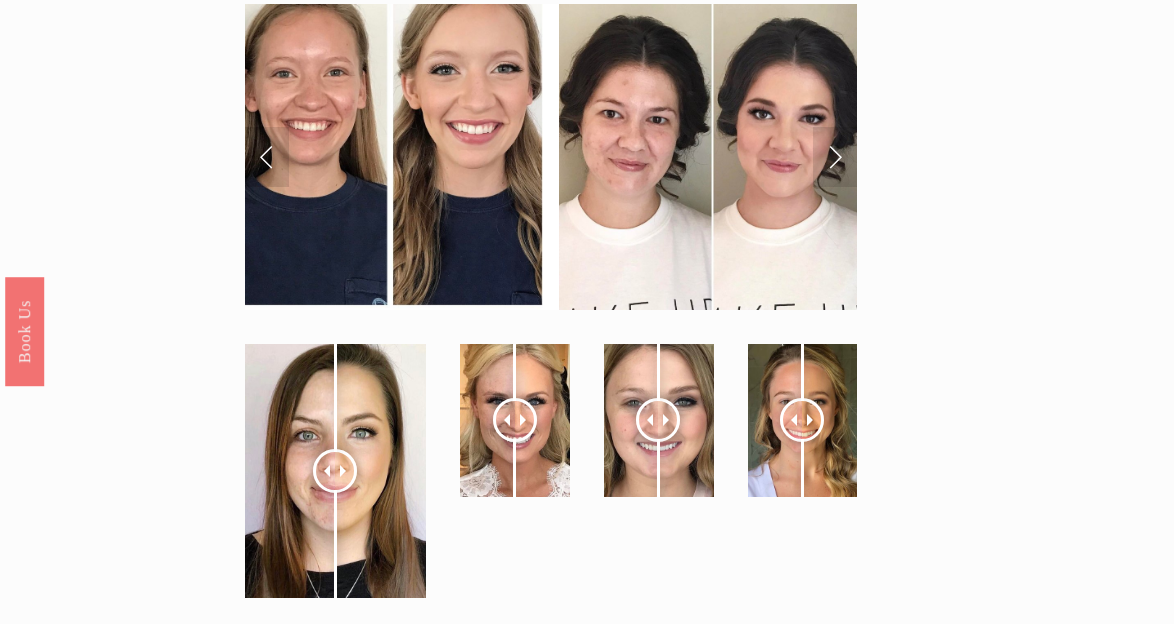 click at bounding box center (835, 157) 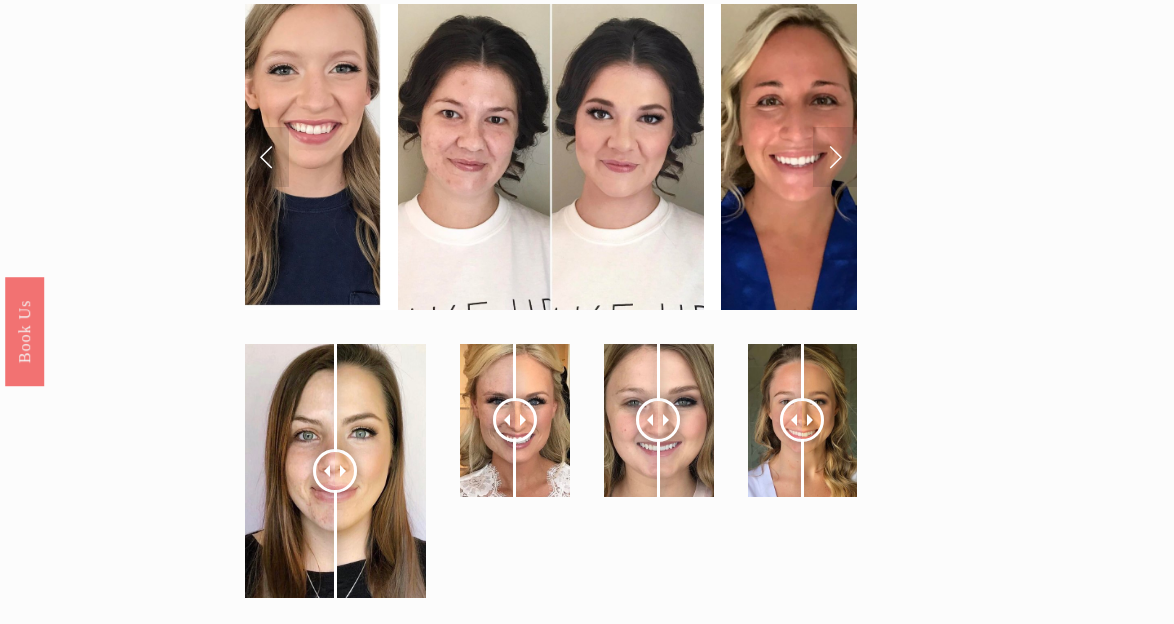 click at bounding box center (835, 157) 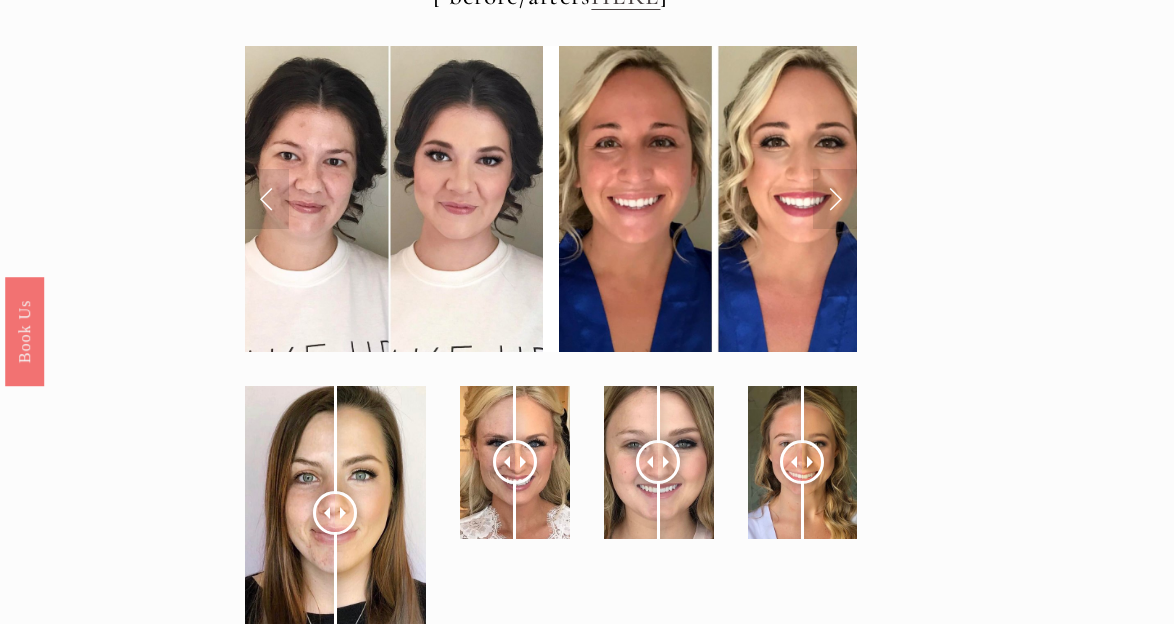 scroll, scrollTop: 6961, scrollLeft: 0, axis: vertical 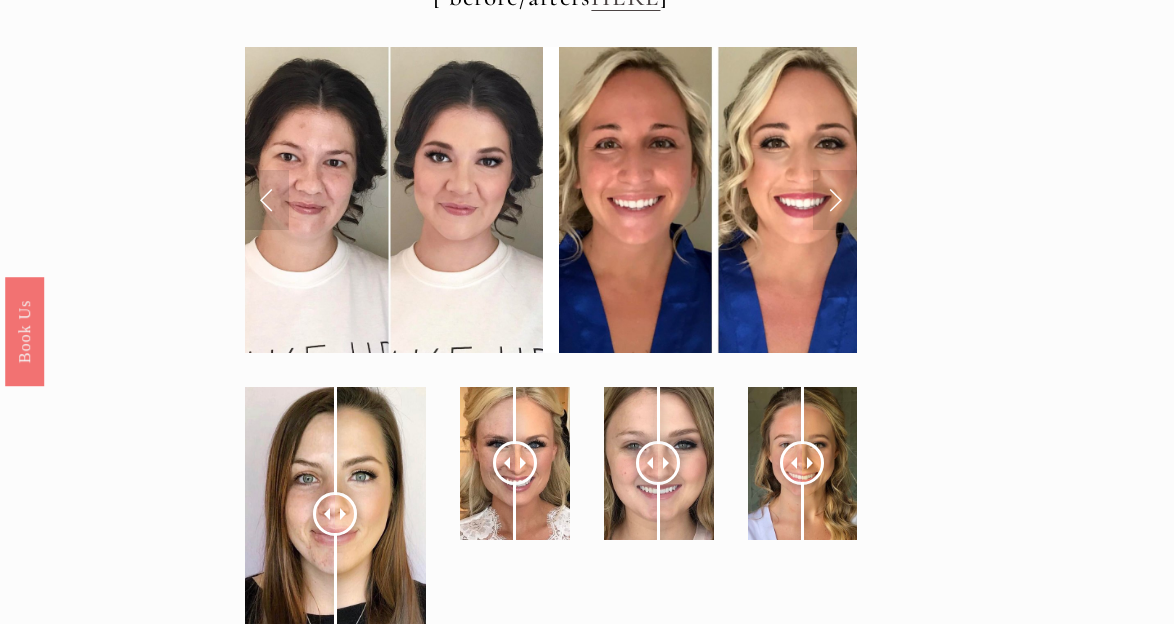 click on "HERE" at bounding box center [625, -3] 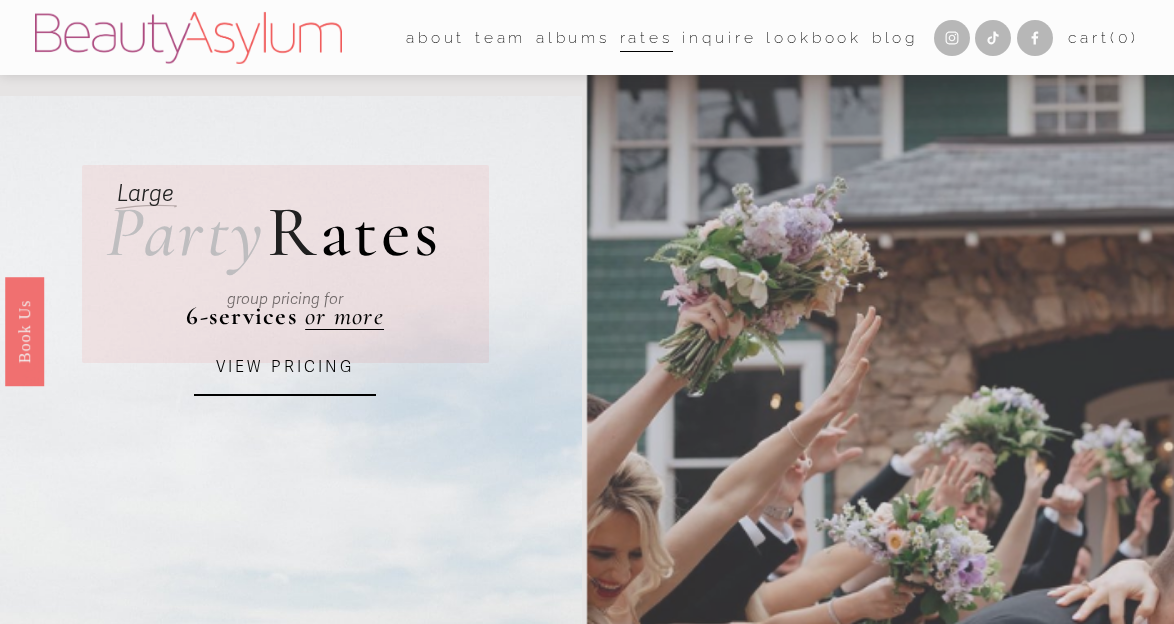 scroll, scrollTop: 0, scrollLeft: 0, axis: both 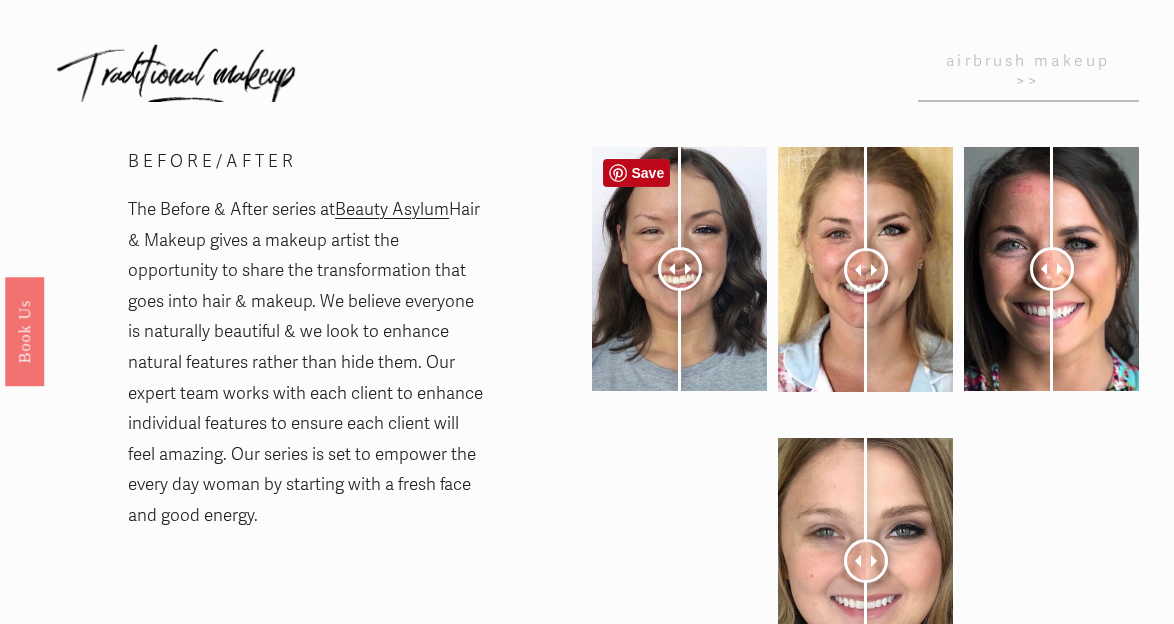 click at bounding box center (680, 269) 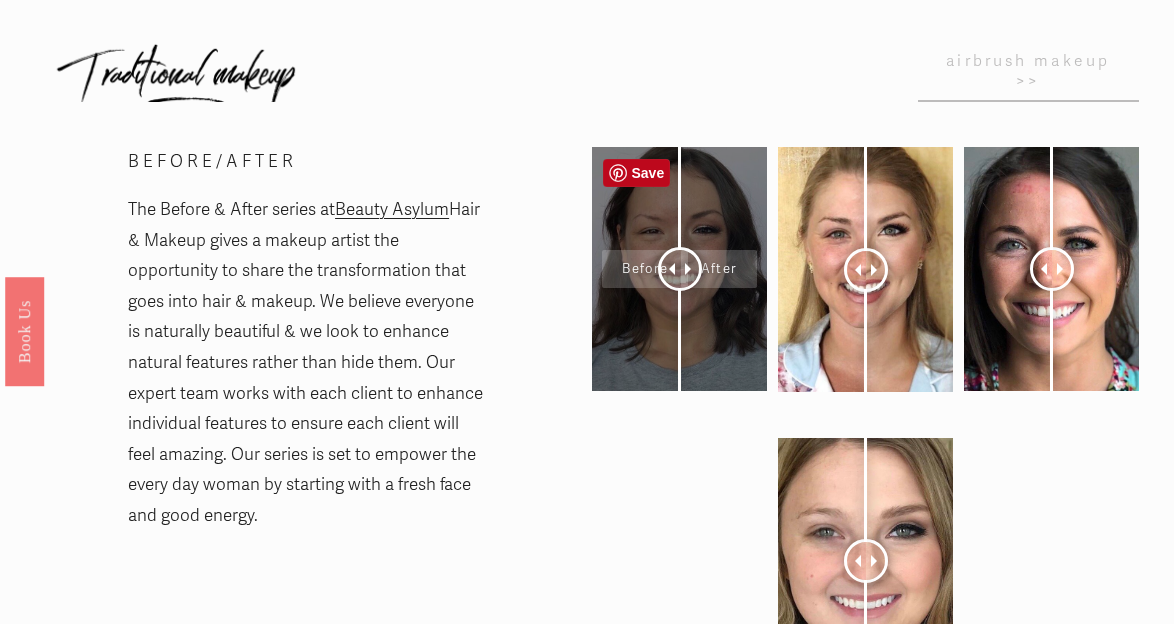 click at bounding box center [679, 269] 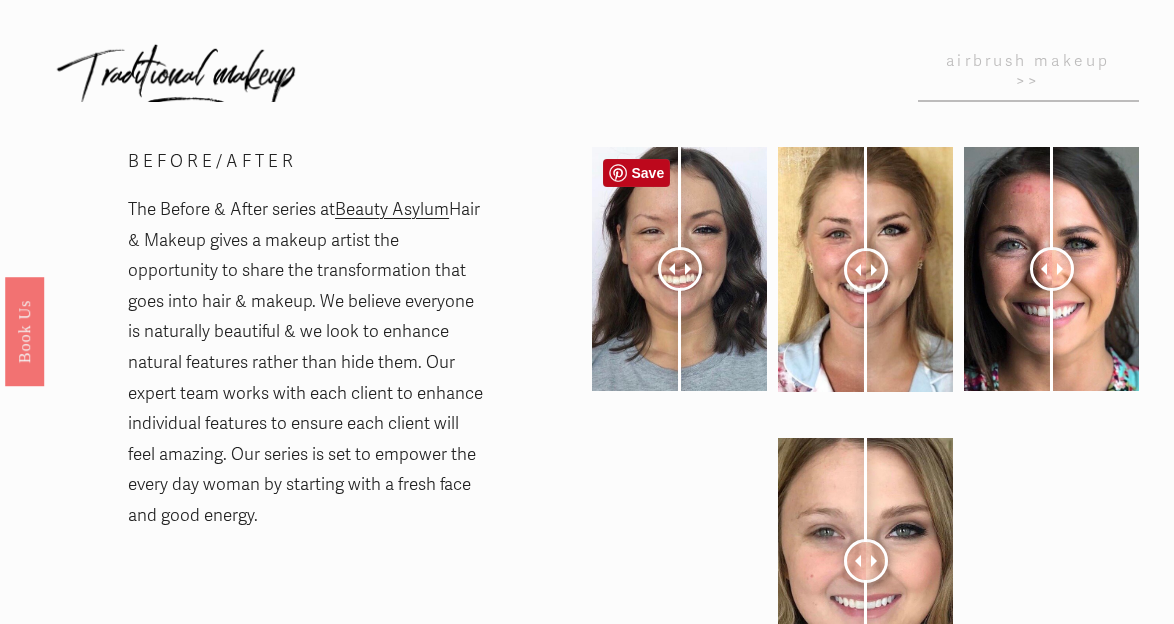 click at bounding box center [680, 269] 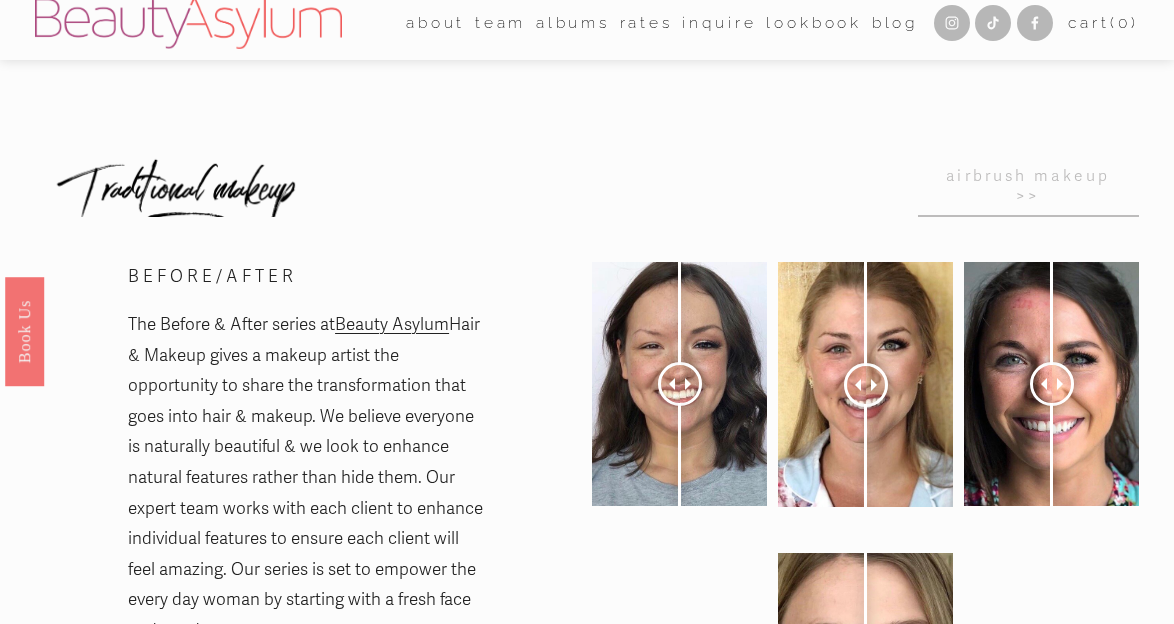 scroll, scrollTop: 0, scrollLeft: 0, axis: both 